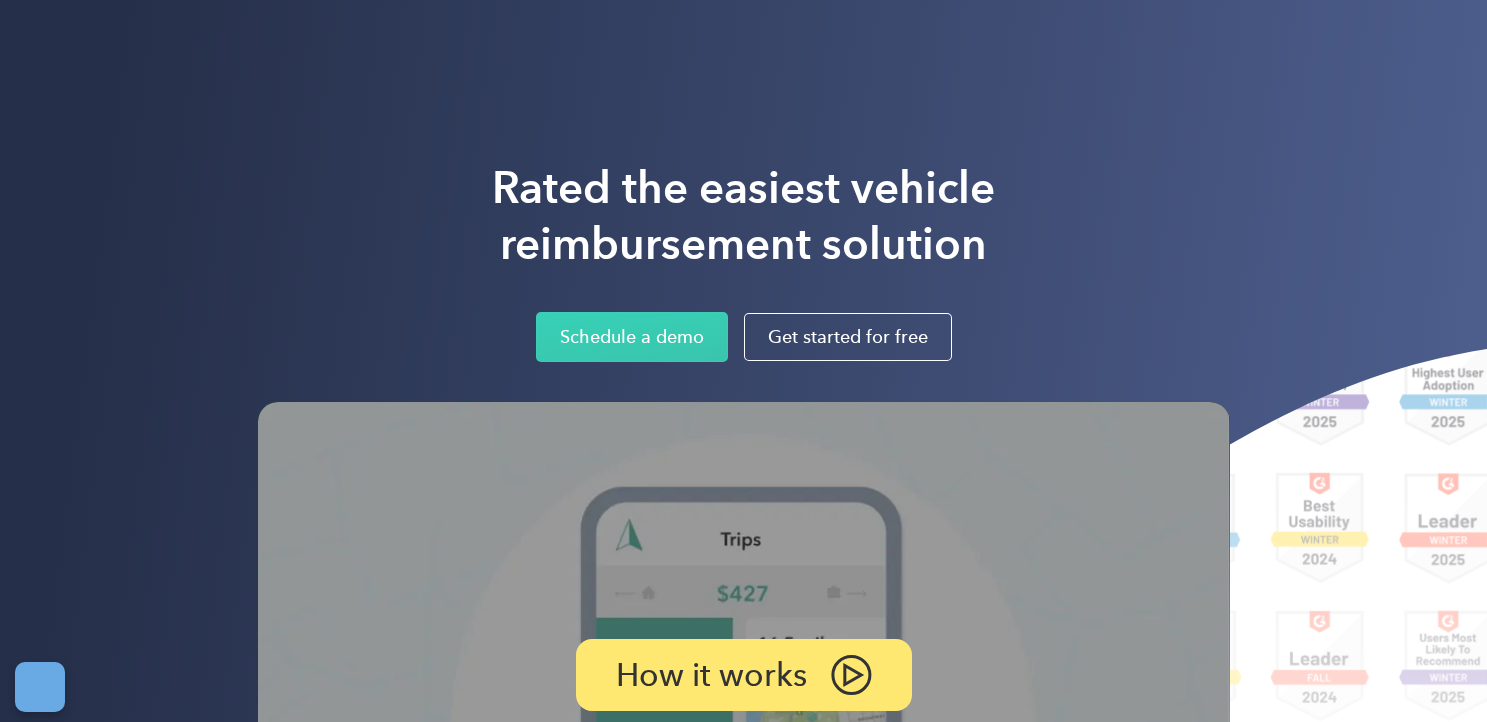 scroll, scrollTop: 0, scrollLeft: 0, axis: both 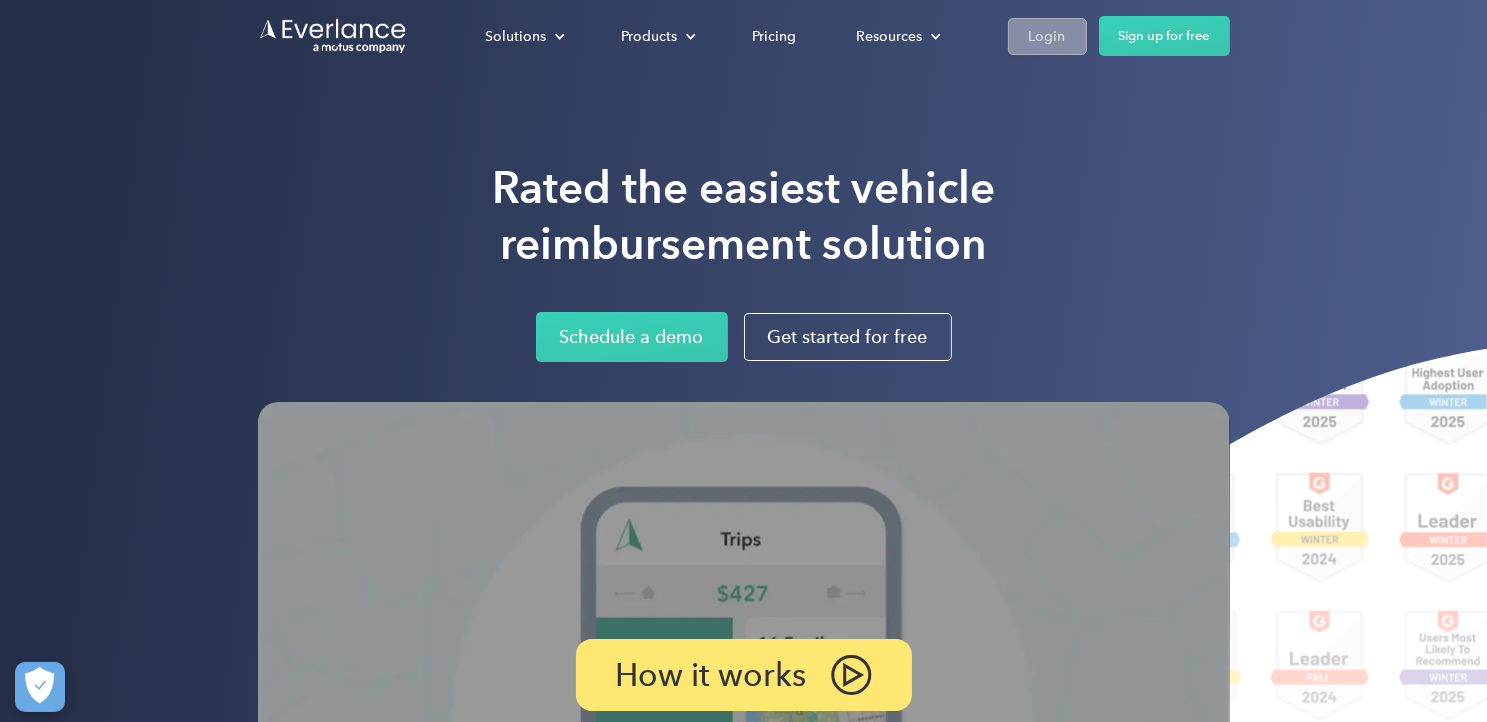 click on "Login" at bounding box center [1047, 36] 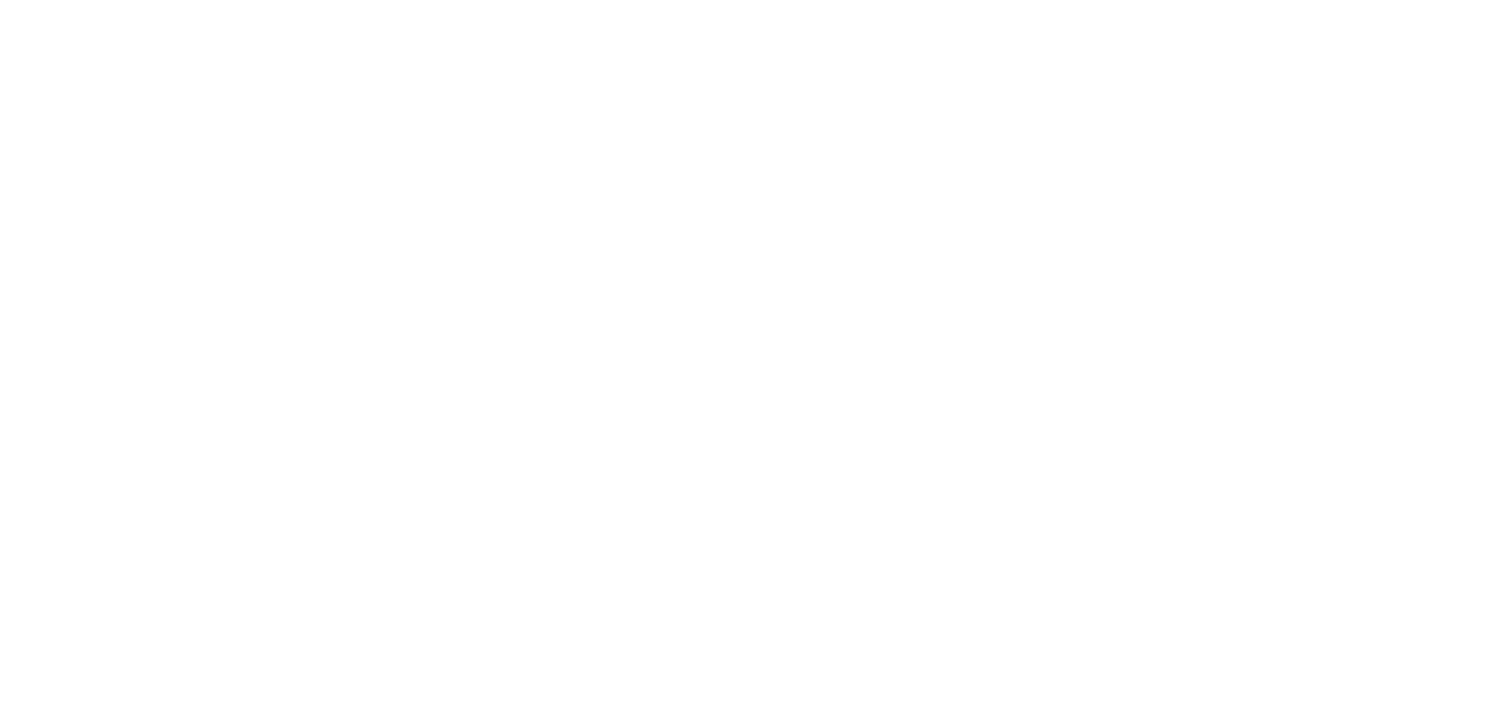 scroll, scrollTop: 0, scrollLeft: 0, axis: both 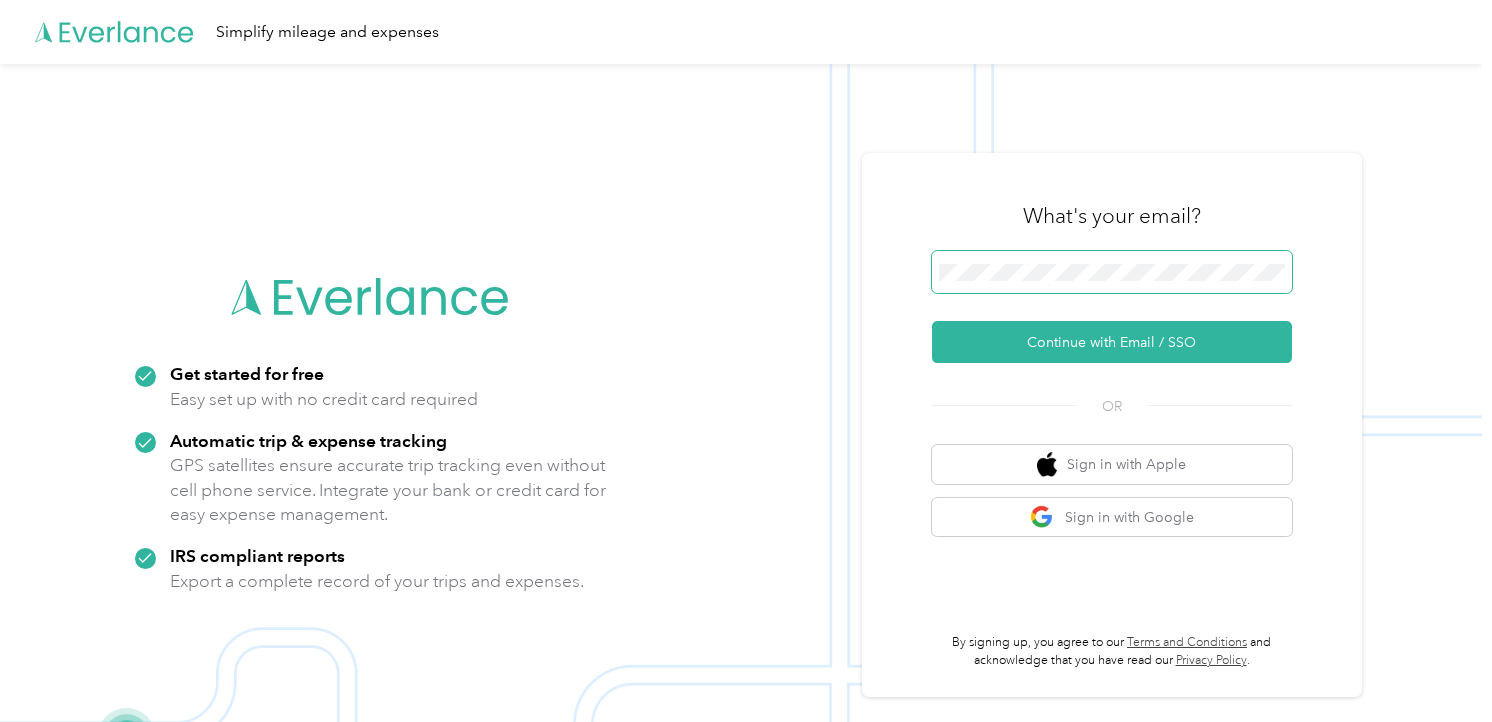 click at bounding box center (1112, 272) 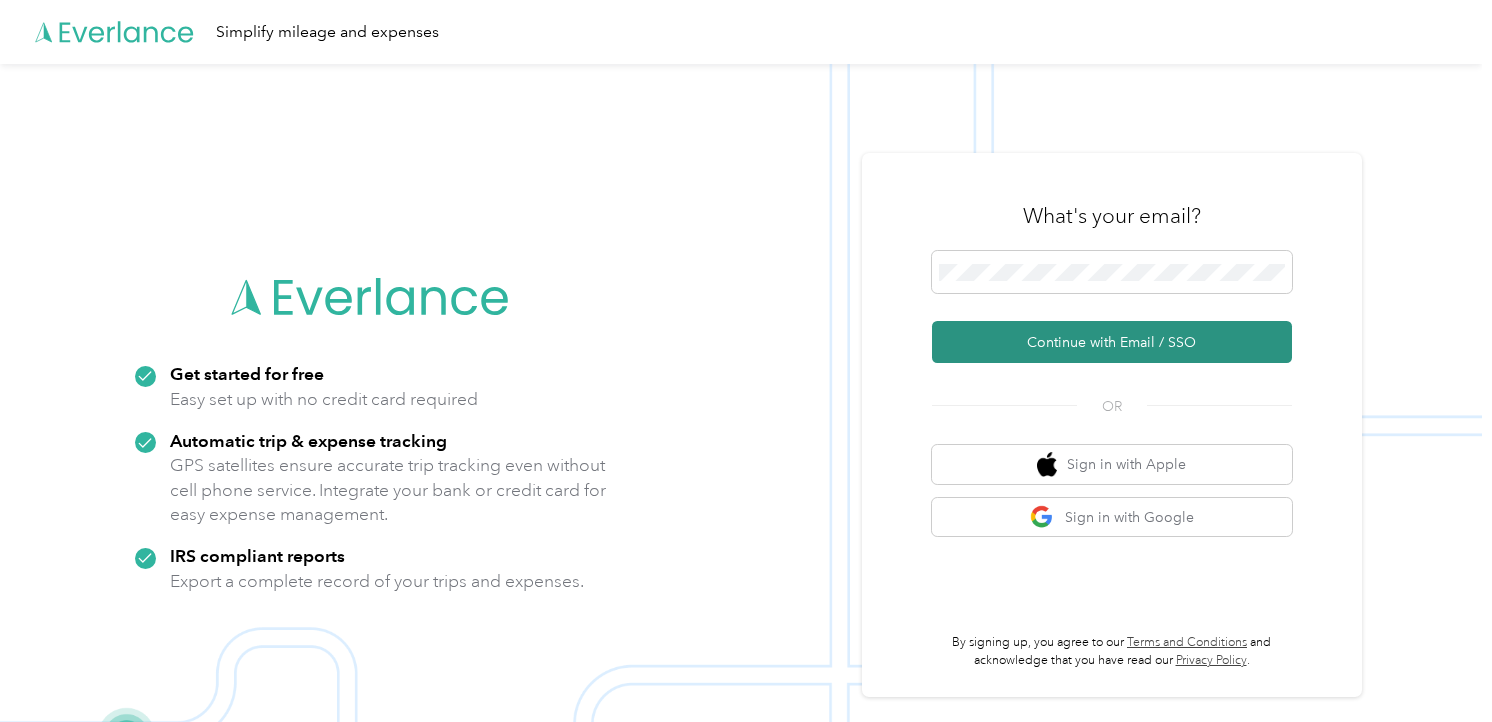 click on "Continue with Email / SSO" at bounding box center [1112, 342] 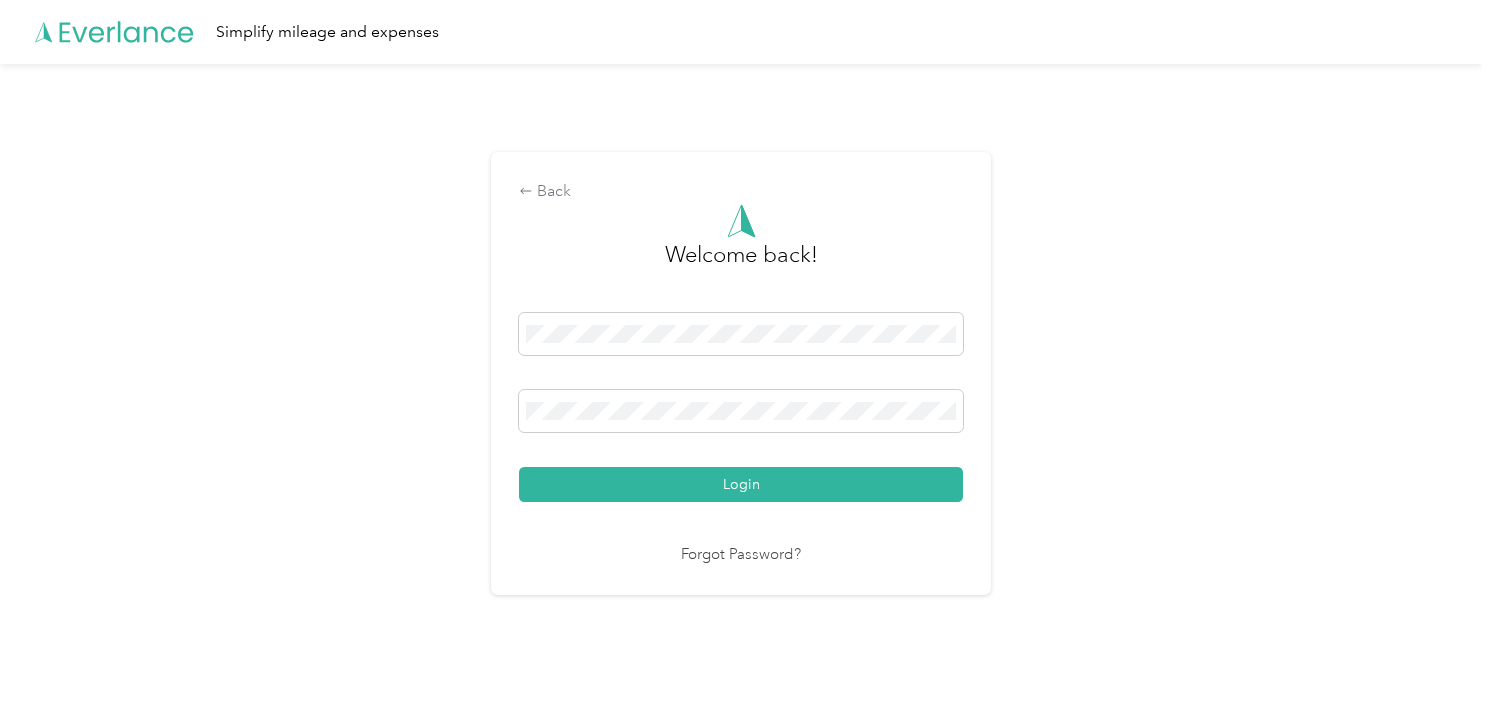 click on "Login" at bounding box center (741, 484) 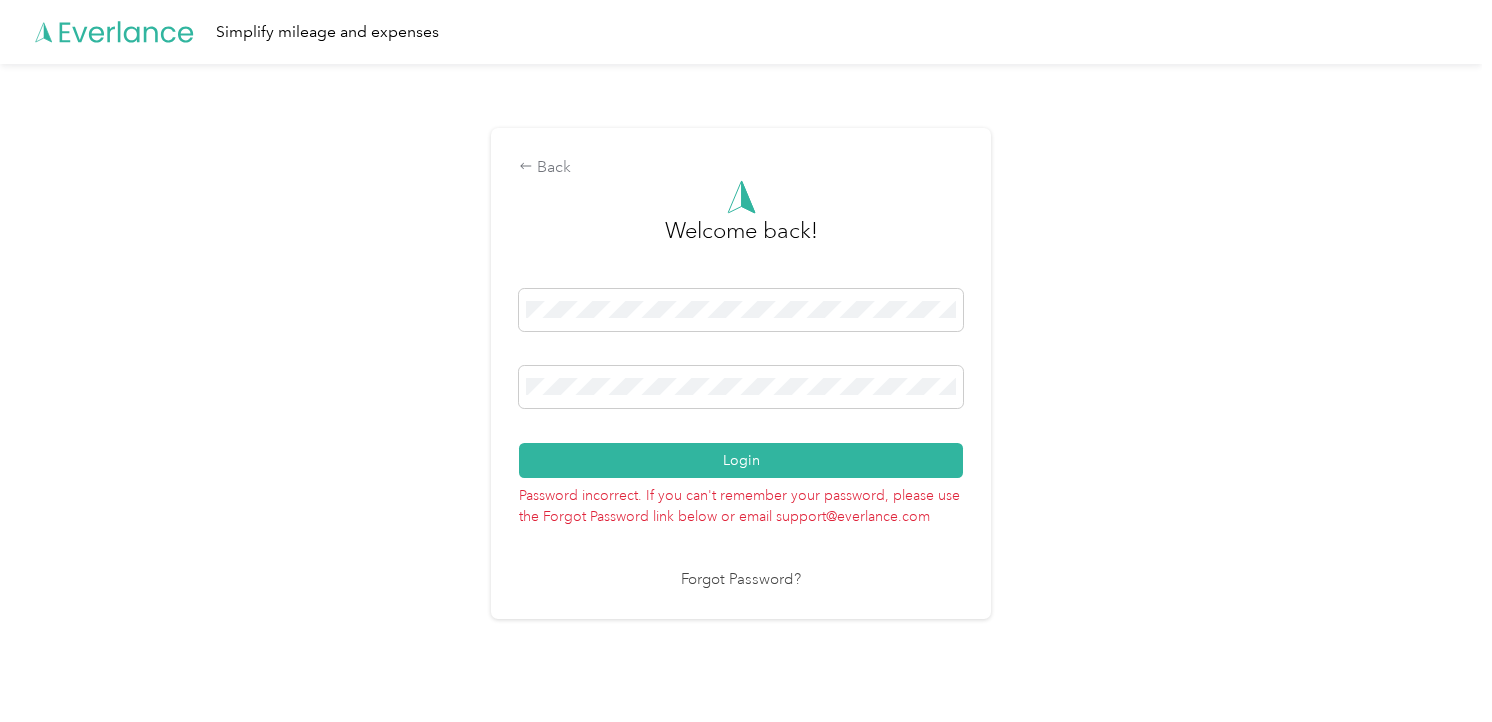click on "Login" at bounding box center (741, 460) 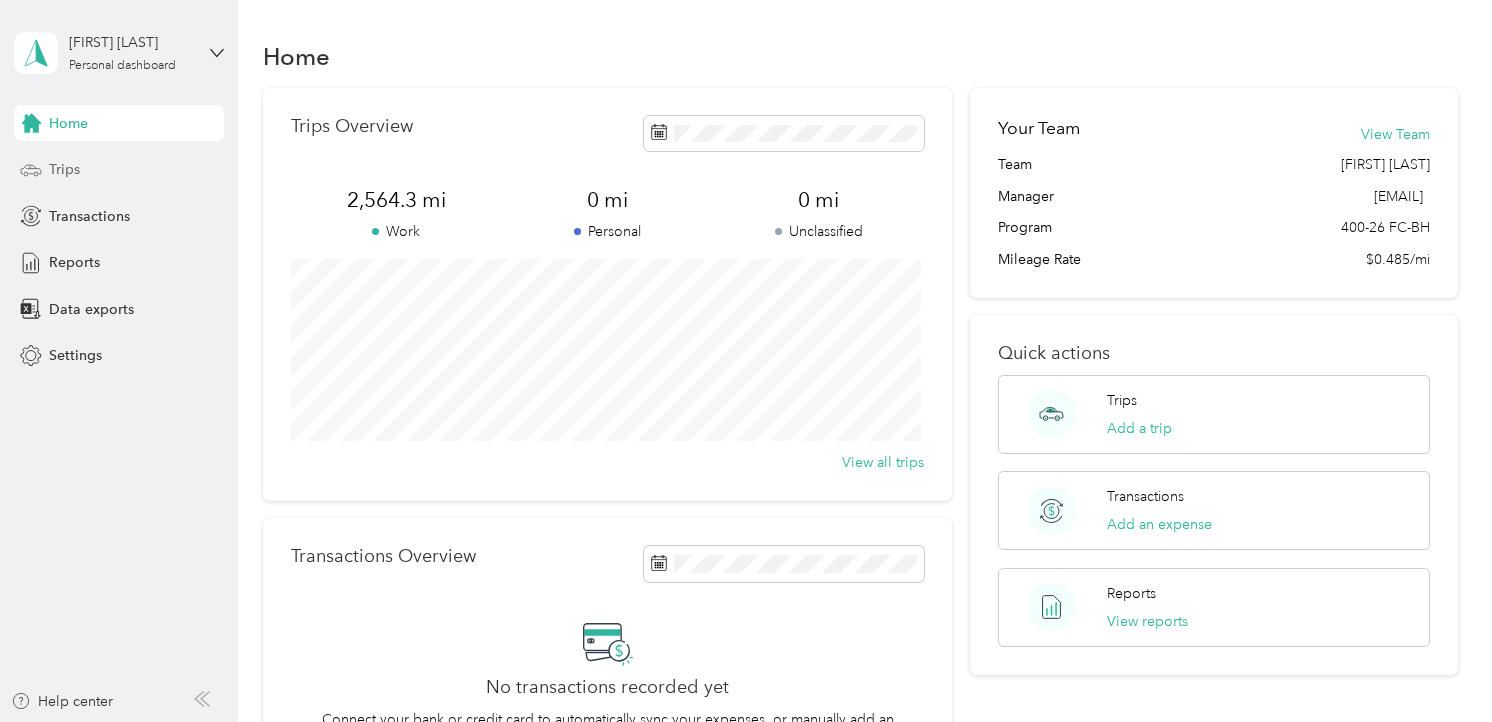 click on "Trips" at bounding box center (119, 170) 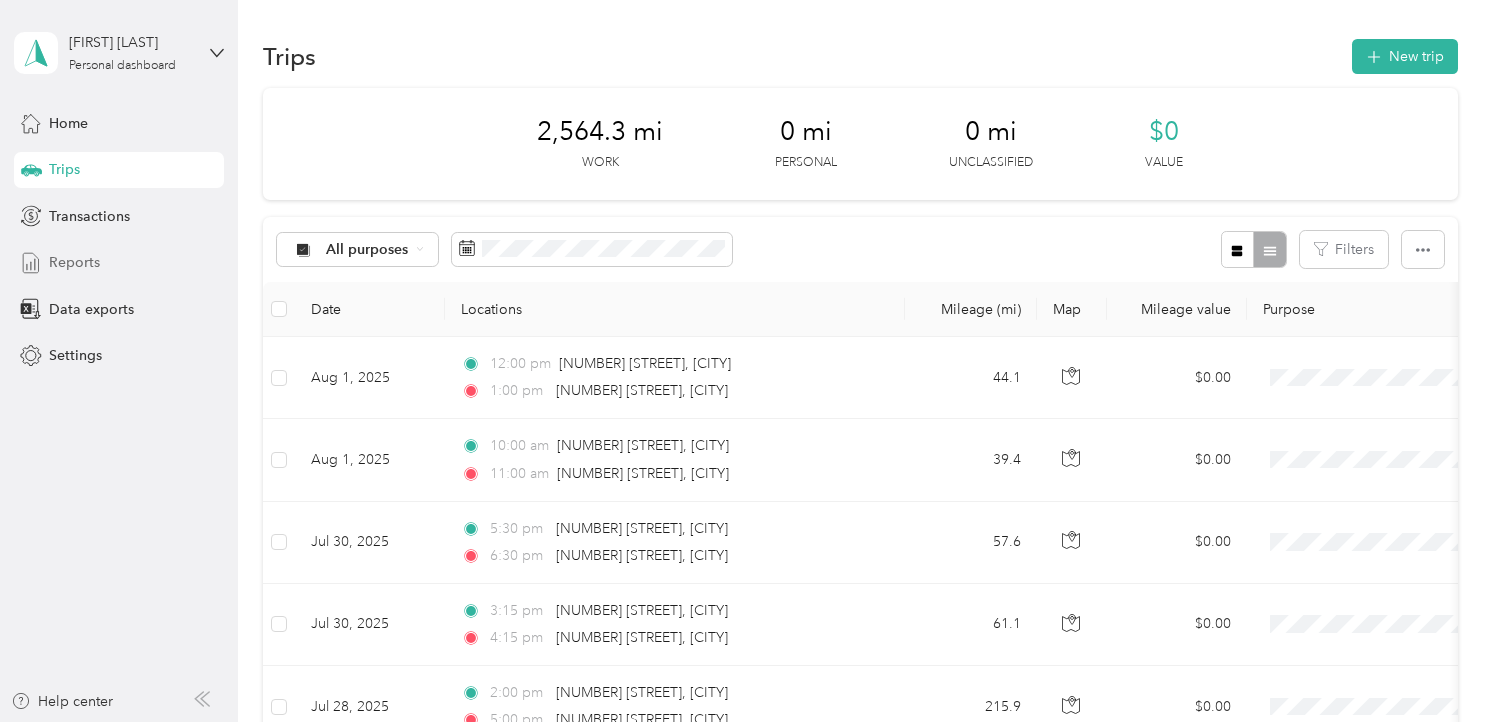 click on "Reports" at bounding box center [74, 262] 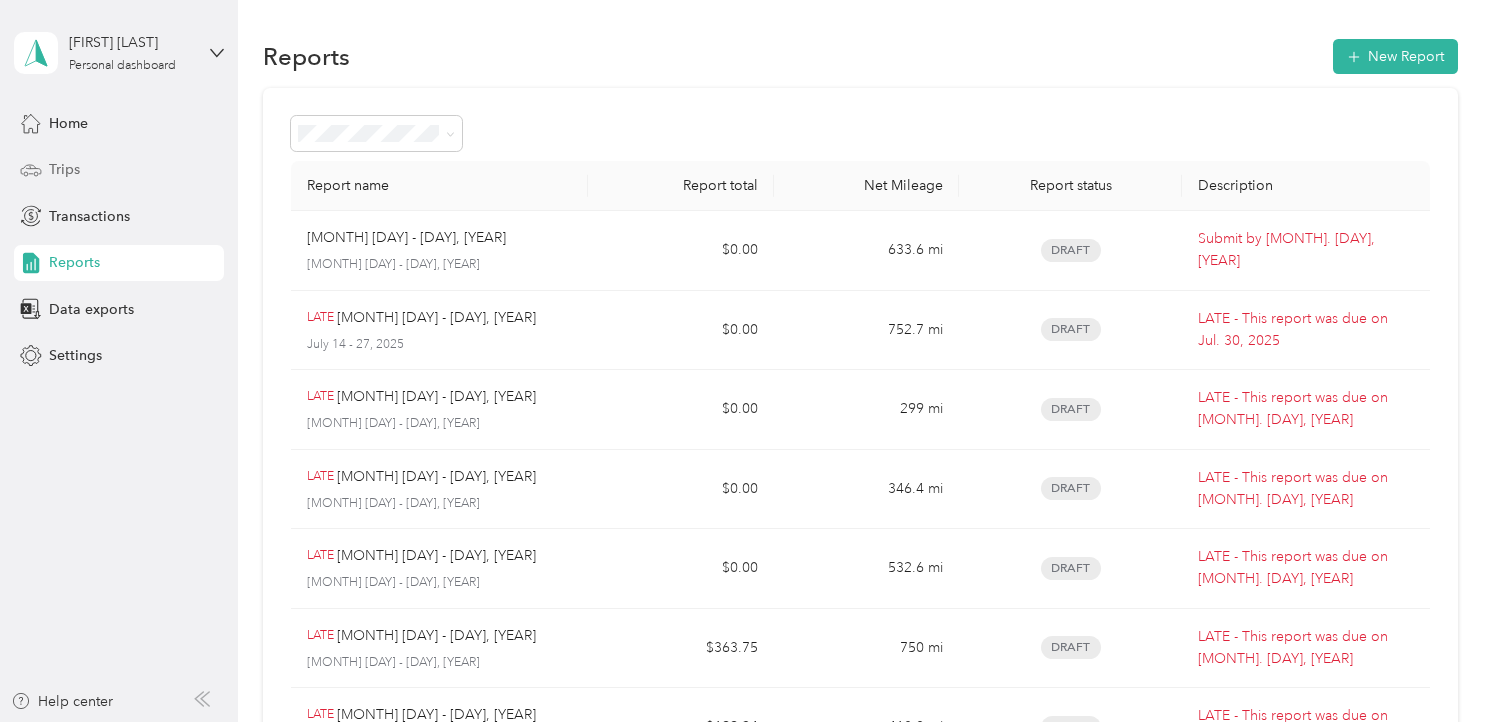 click on "Trips" at bounding box center (119, 170) 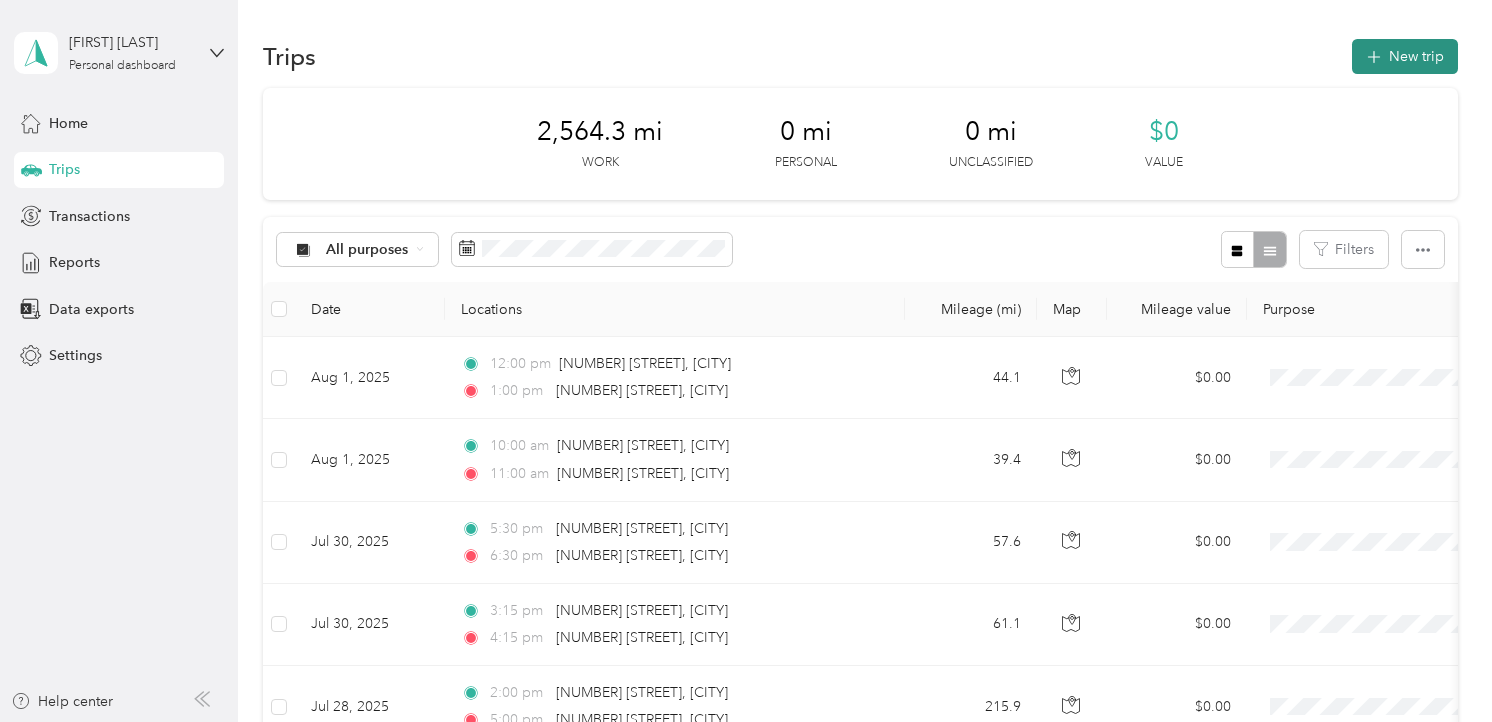 click on "New trip" at bounding box center (1405, 56) 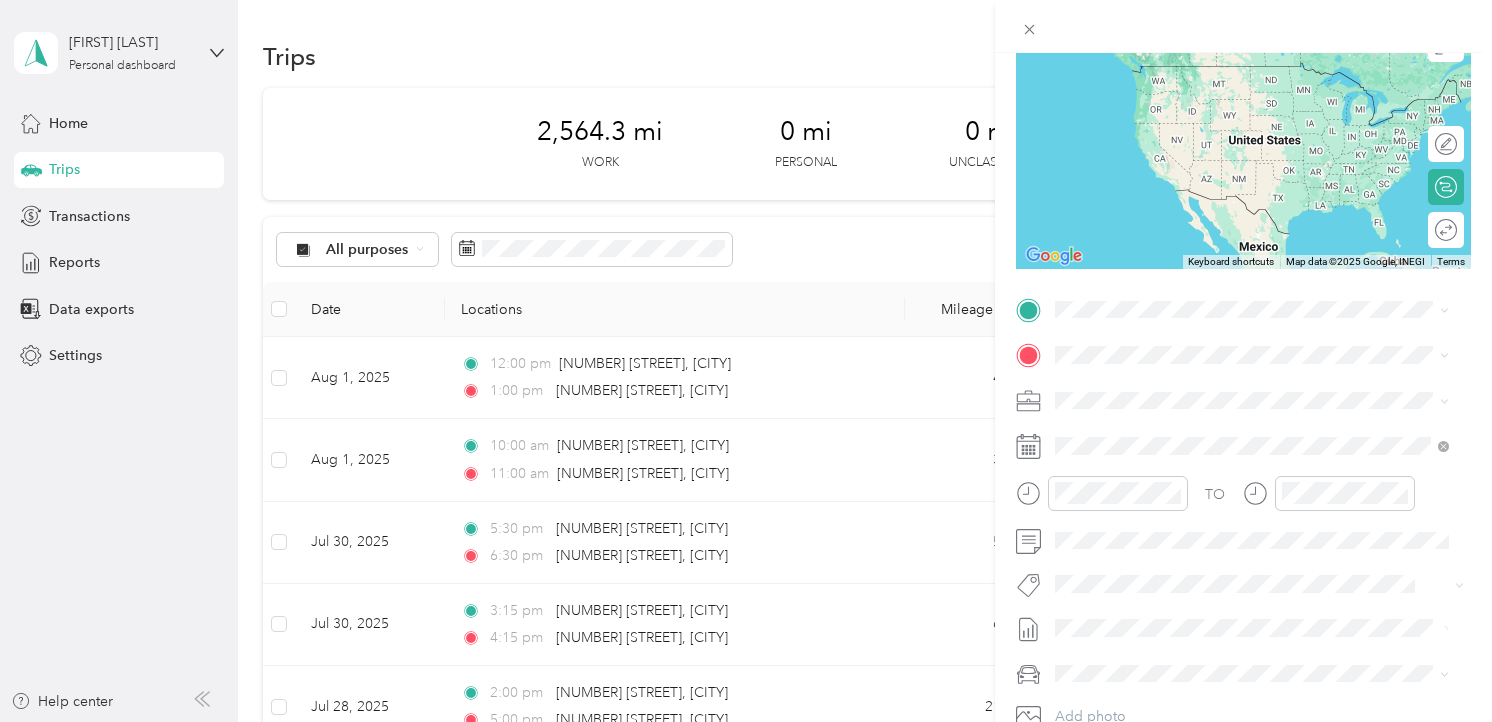 scroll, scrollTop: 216, scrollLeft: 0, axis: vertical 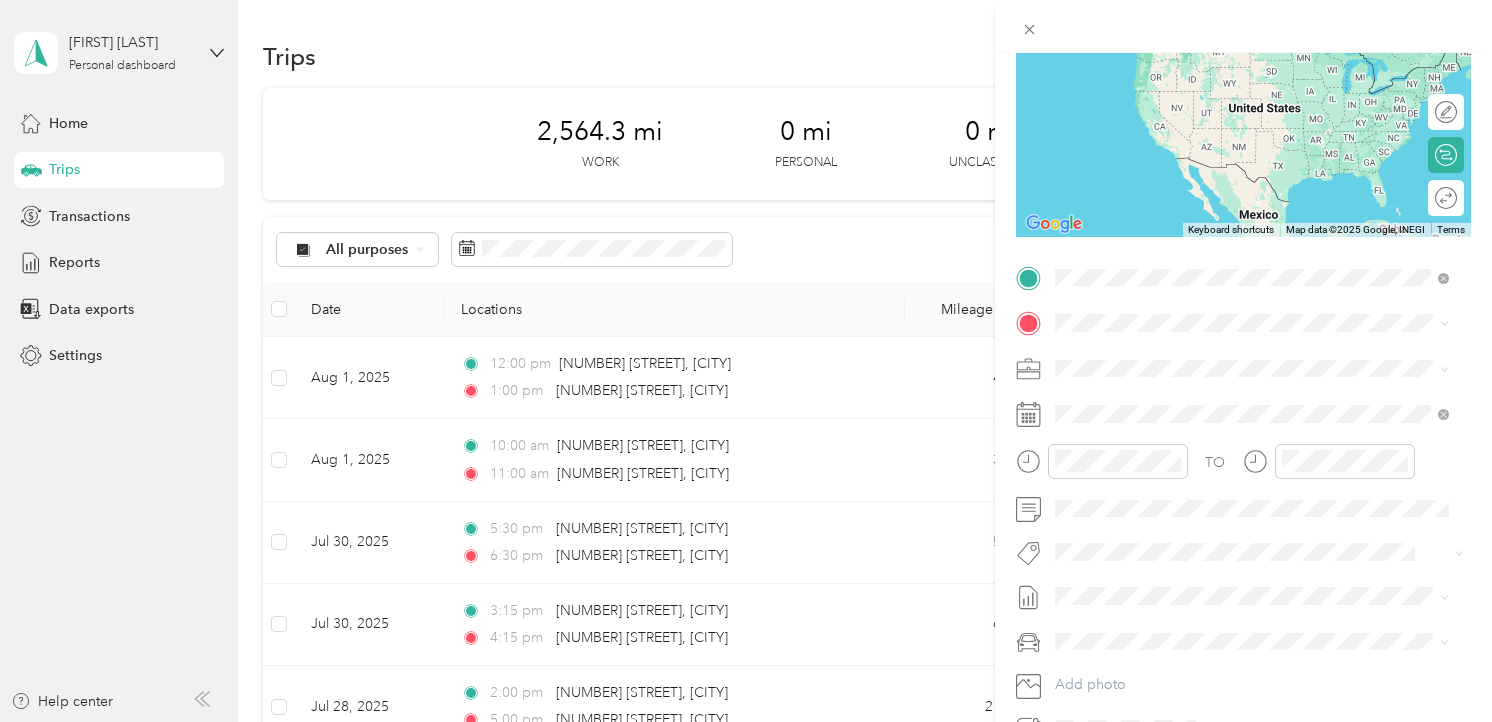 click on "[NUMBER] [STREET]
[CITY], [STATE] [POSTAL_CODE], [COUNTRY]" at bounding box center [1236, 357] 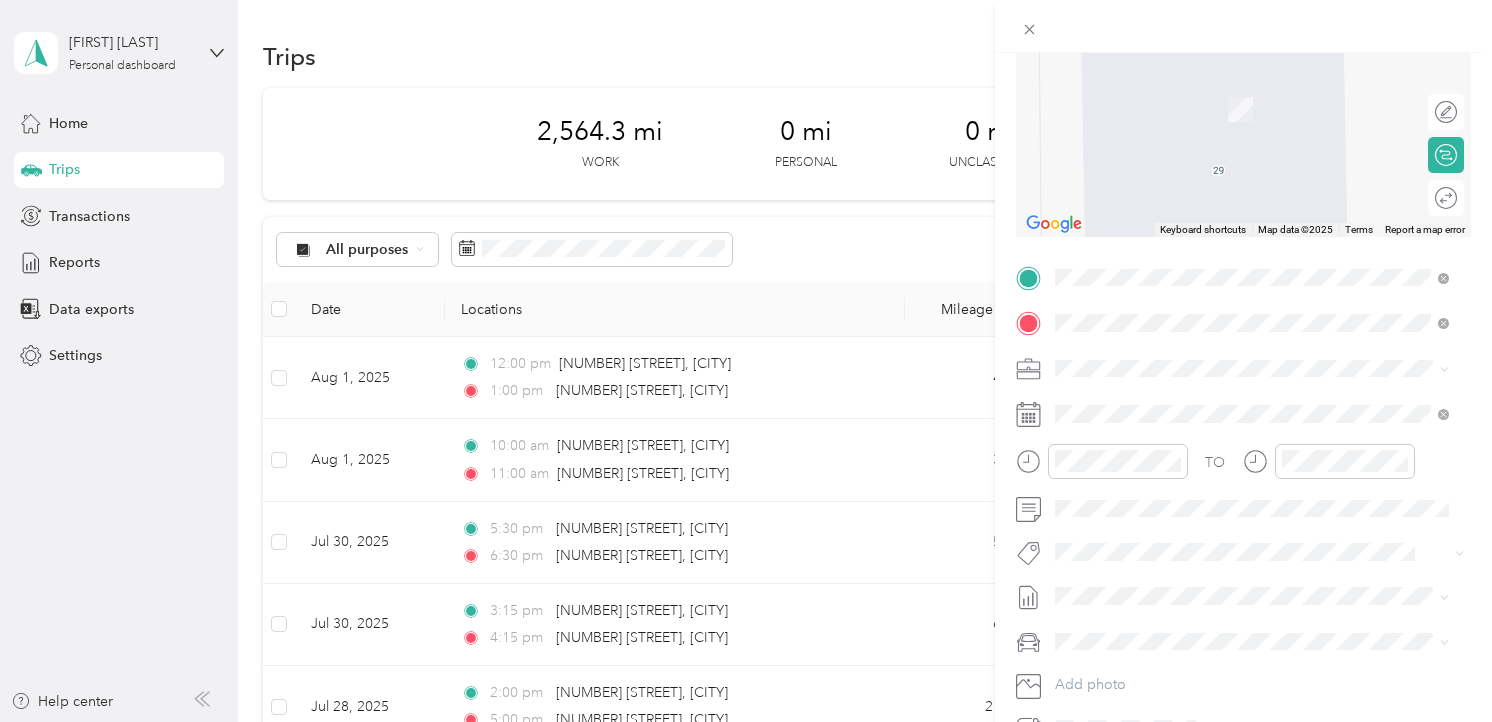 click on "[NUMBER] [STREET]
[CITY], [STATE] [POSTAL_CODE], [COUNTRY]" at bounding box center (1236, 402) 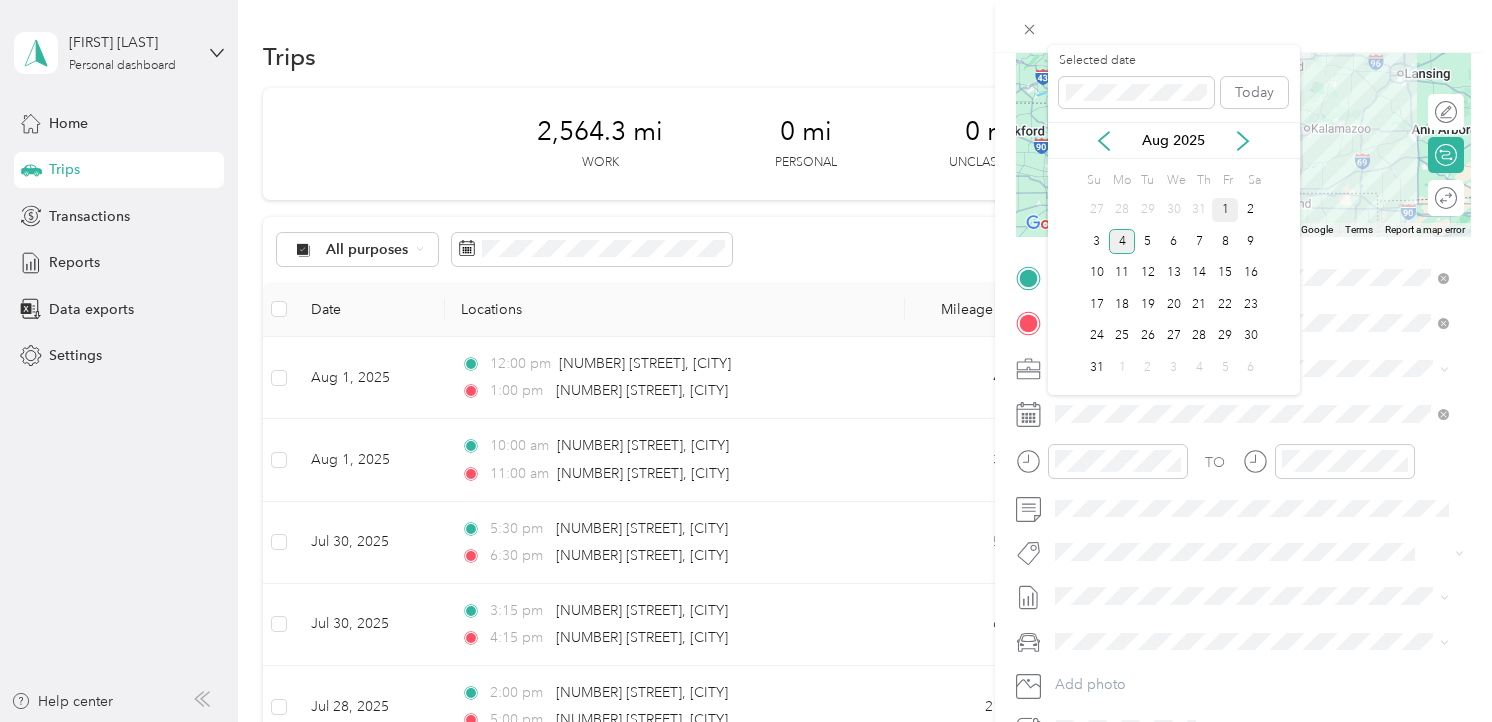 click on "1" at bounding box center (1225, 210) 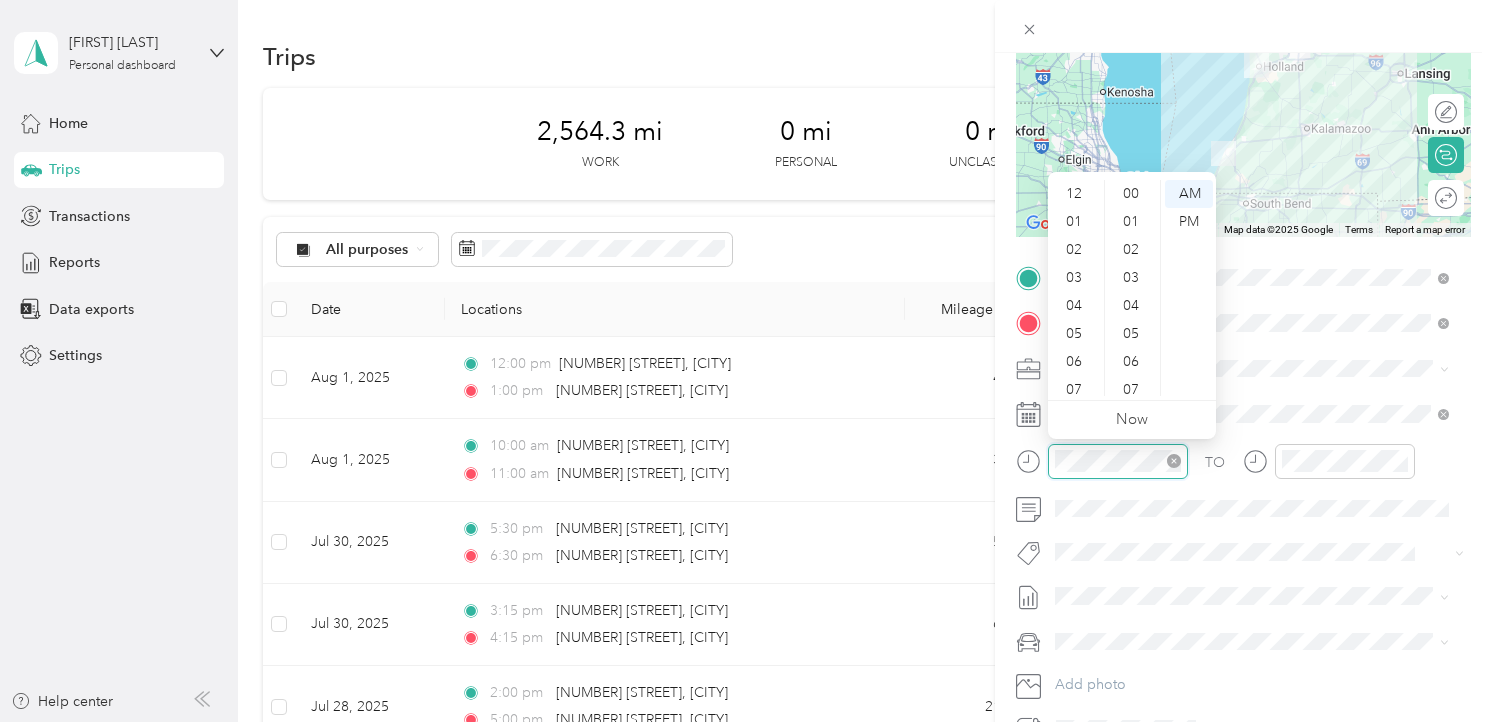 scroll, scrollTop: 560, scrollLeft: 0, axis: vertical 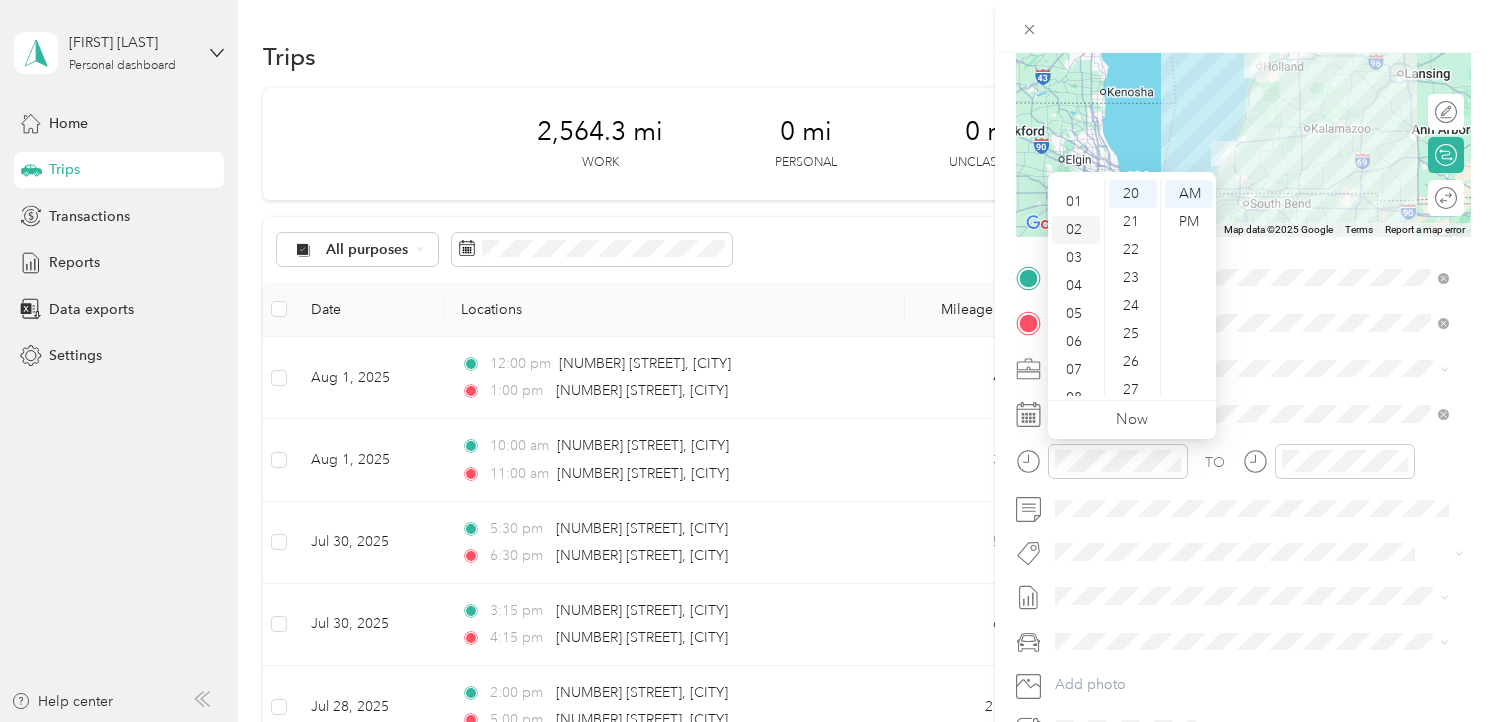 click on "02" at bounding box center [1076, 230] 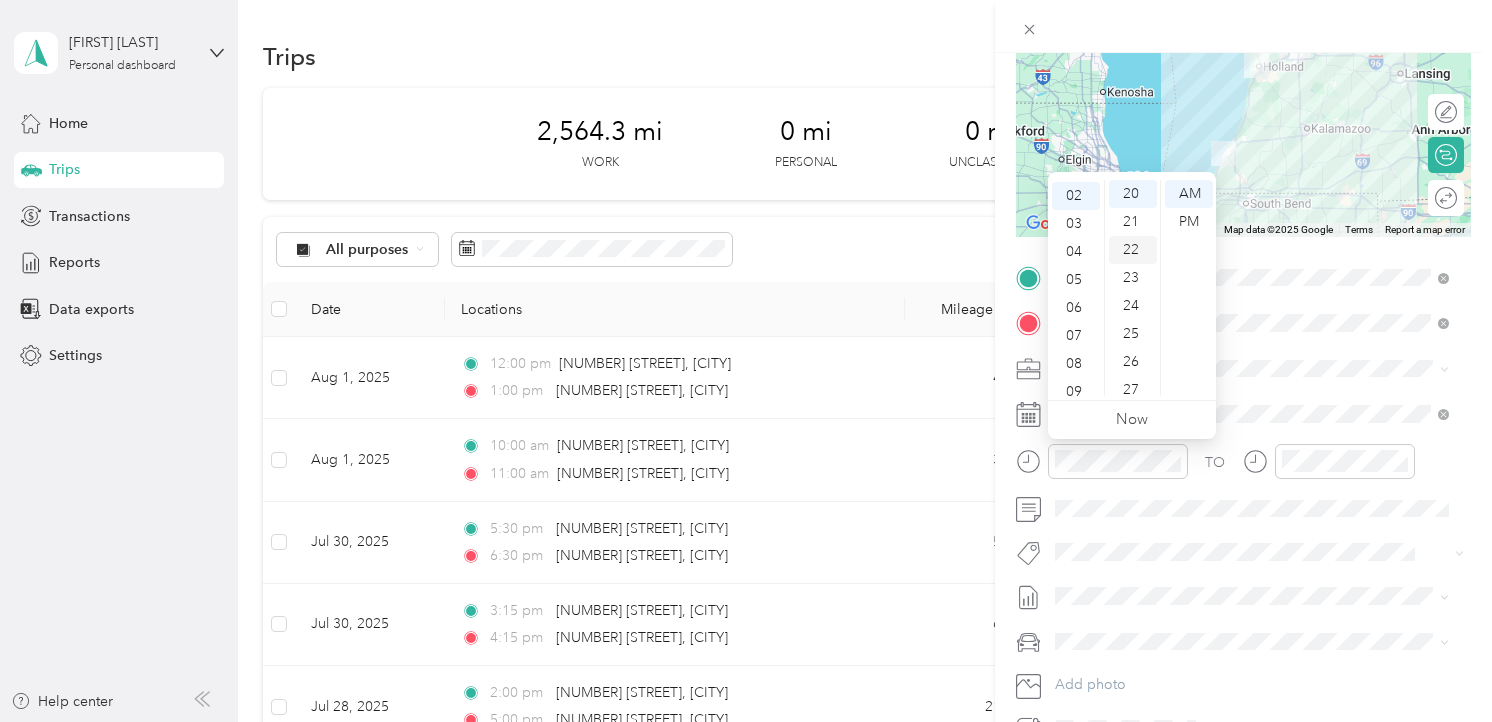 scroll, scrollTop: 56, scrollLeft: 0, axis: vertical 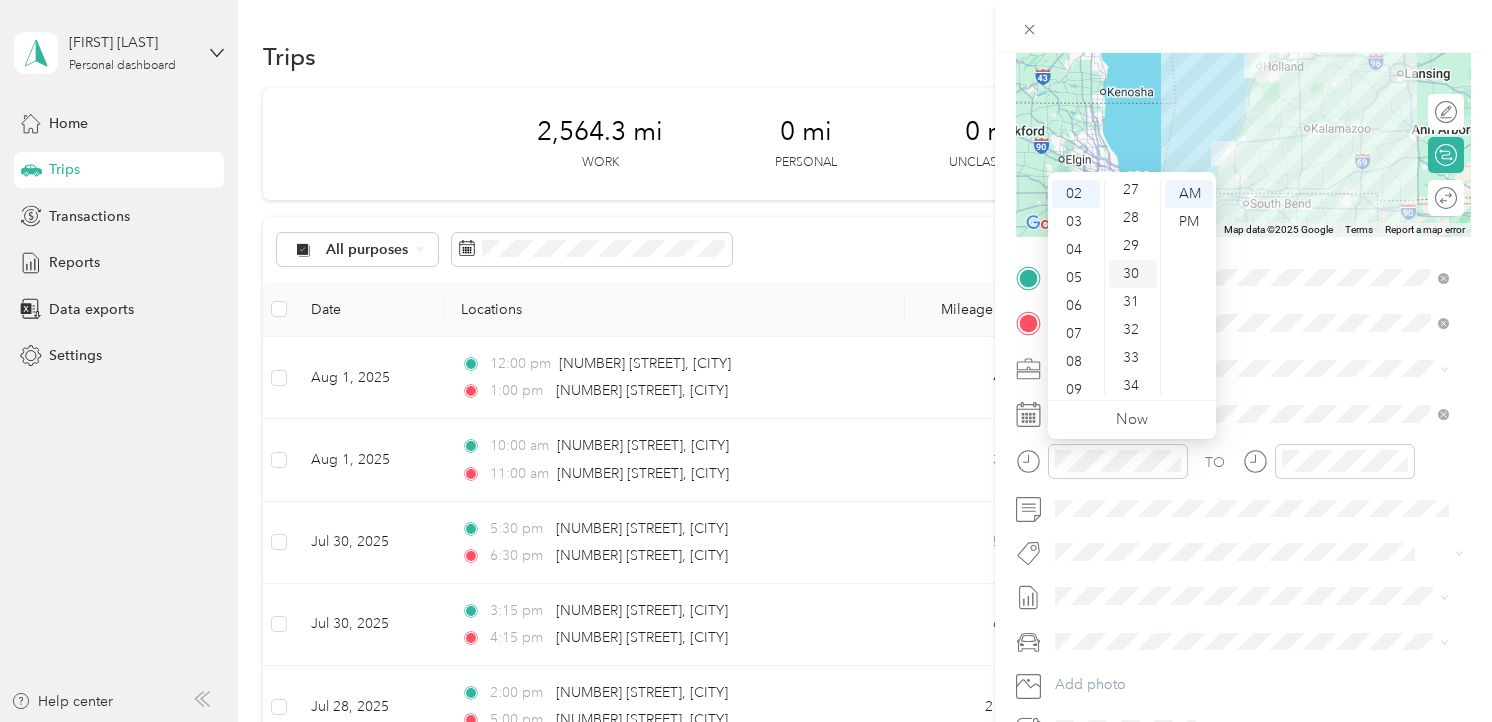 click on "30" at bounding box center (1133, 274) 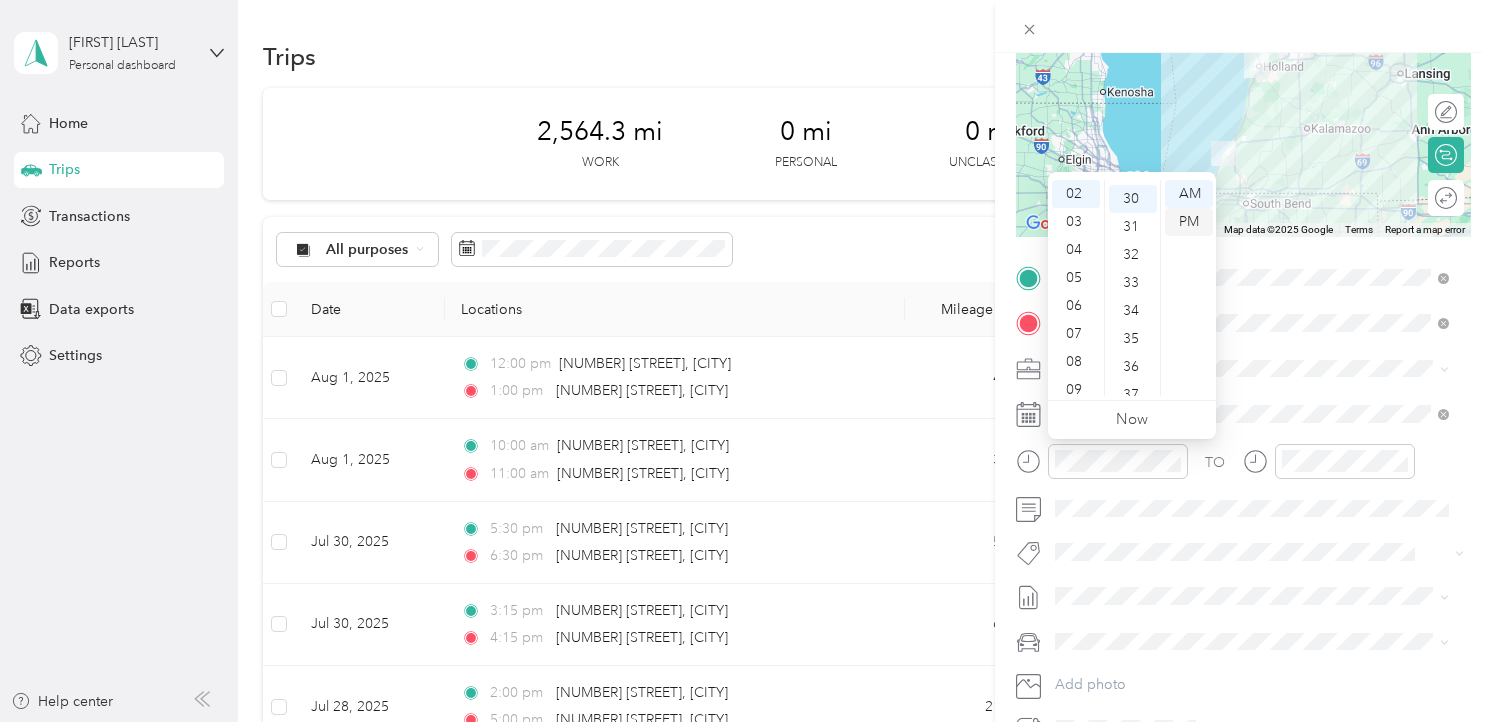 scroll, scrollTop: 840, scrollLeft: 0, axis: vertical 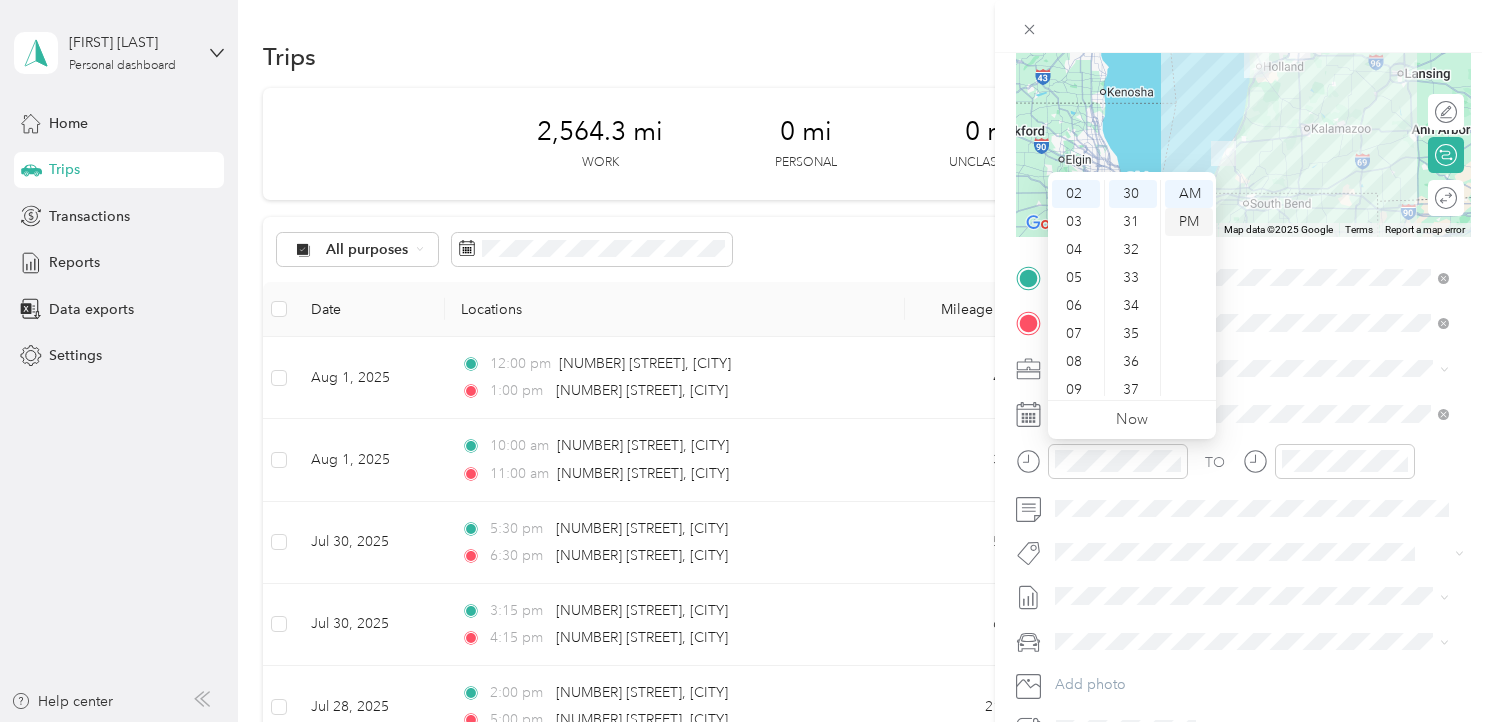 click on "PM" at bounding box center [1189, 222] 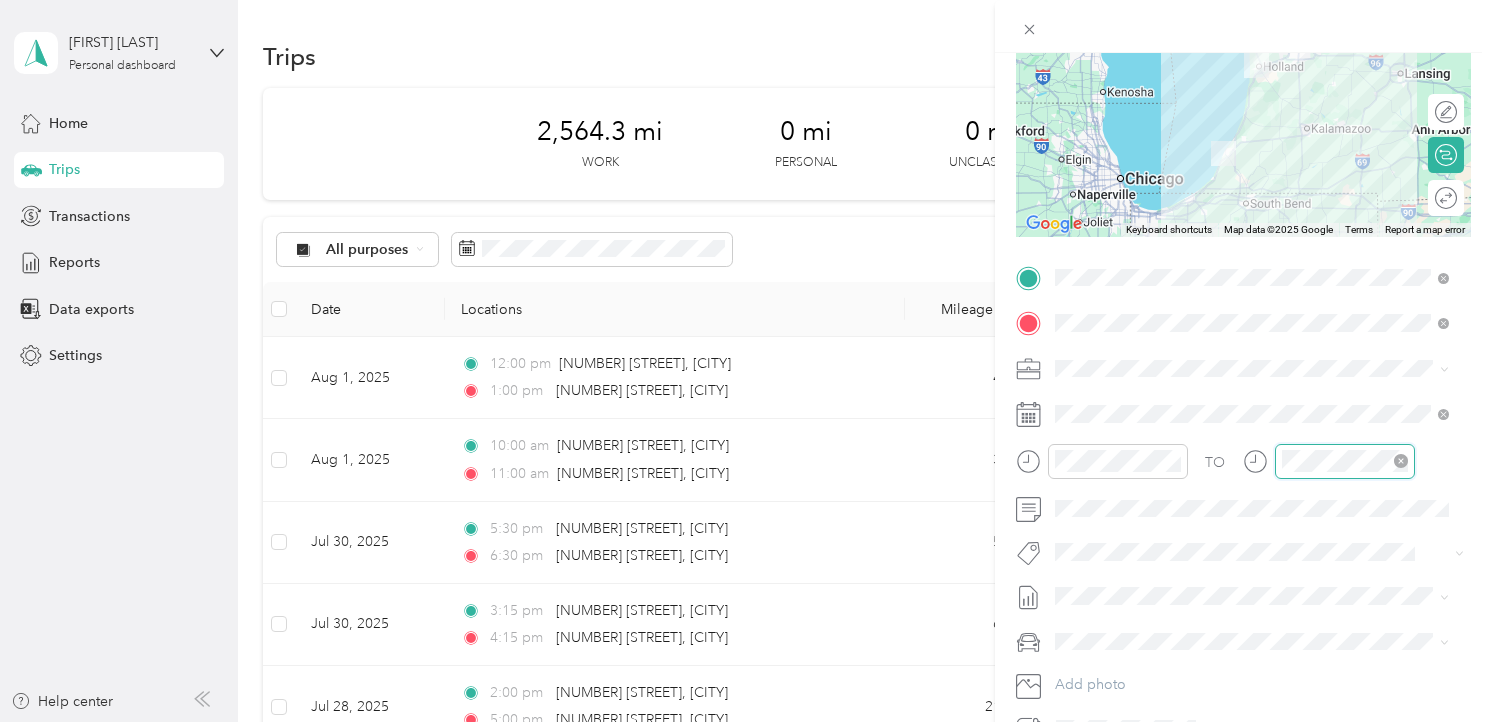 scroll, scrollTop: 120, scrollLeft: 0, axis: vertical 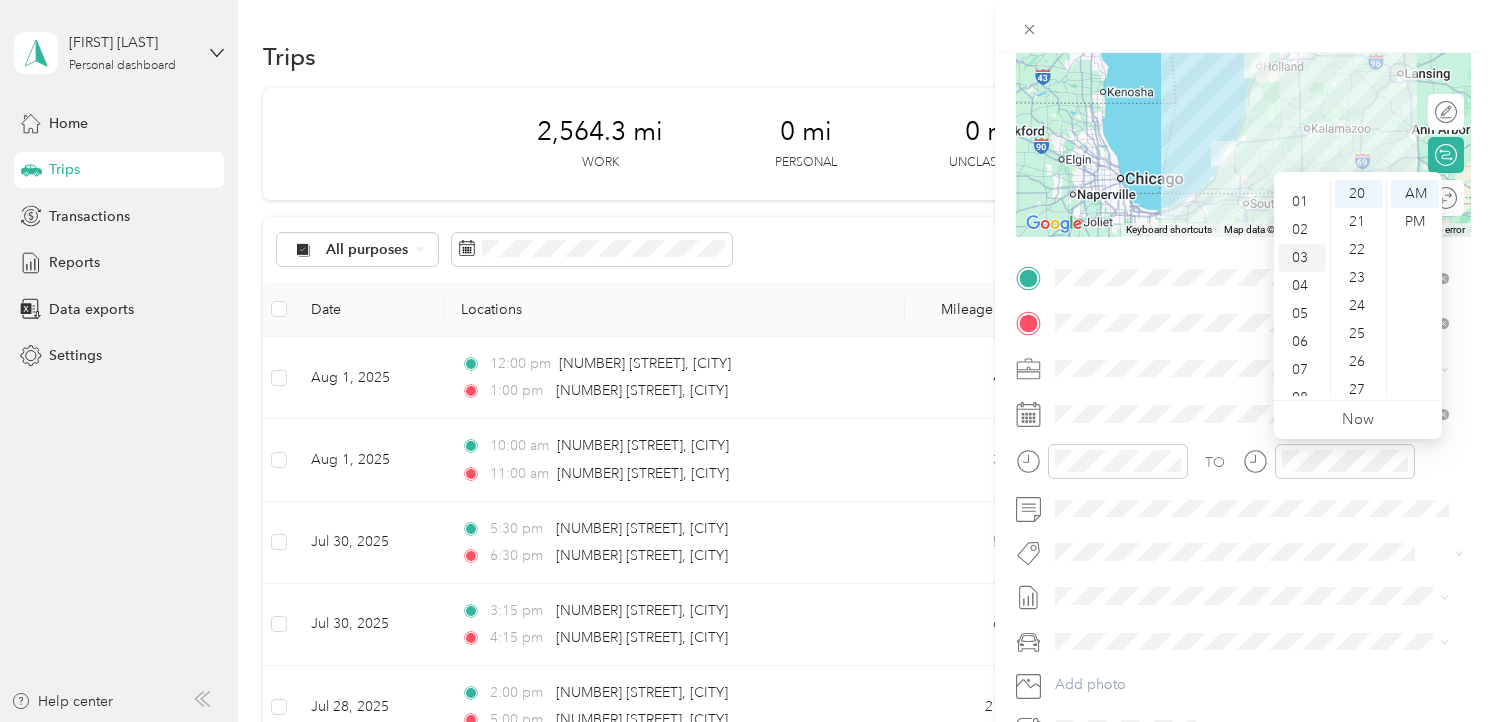click on "03" at bounding box center (1302, 258) 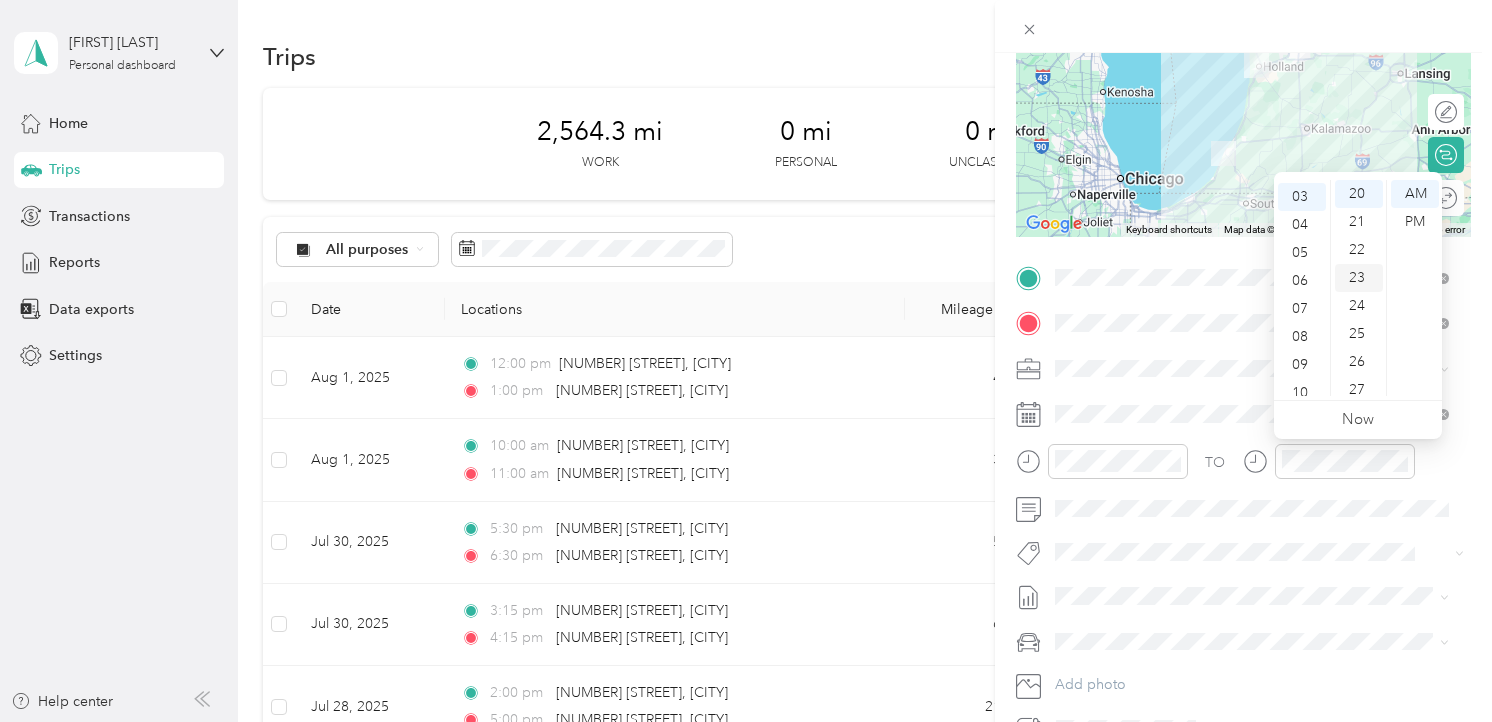 scroll, scrollTop: 84, scrollLeft: 0, axis: vertical 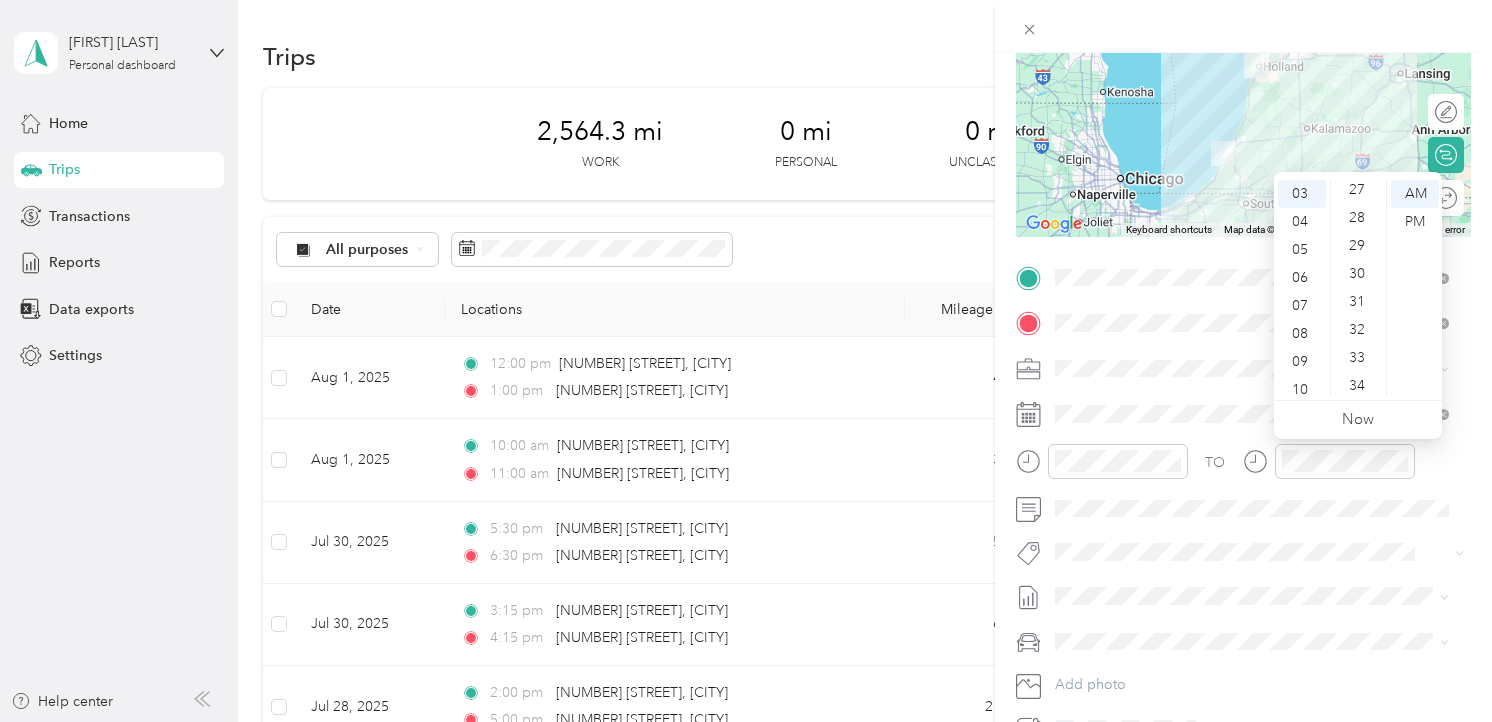 click on "30" at bounding box center [1359, 274] 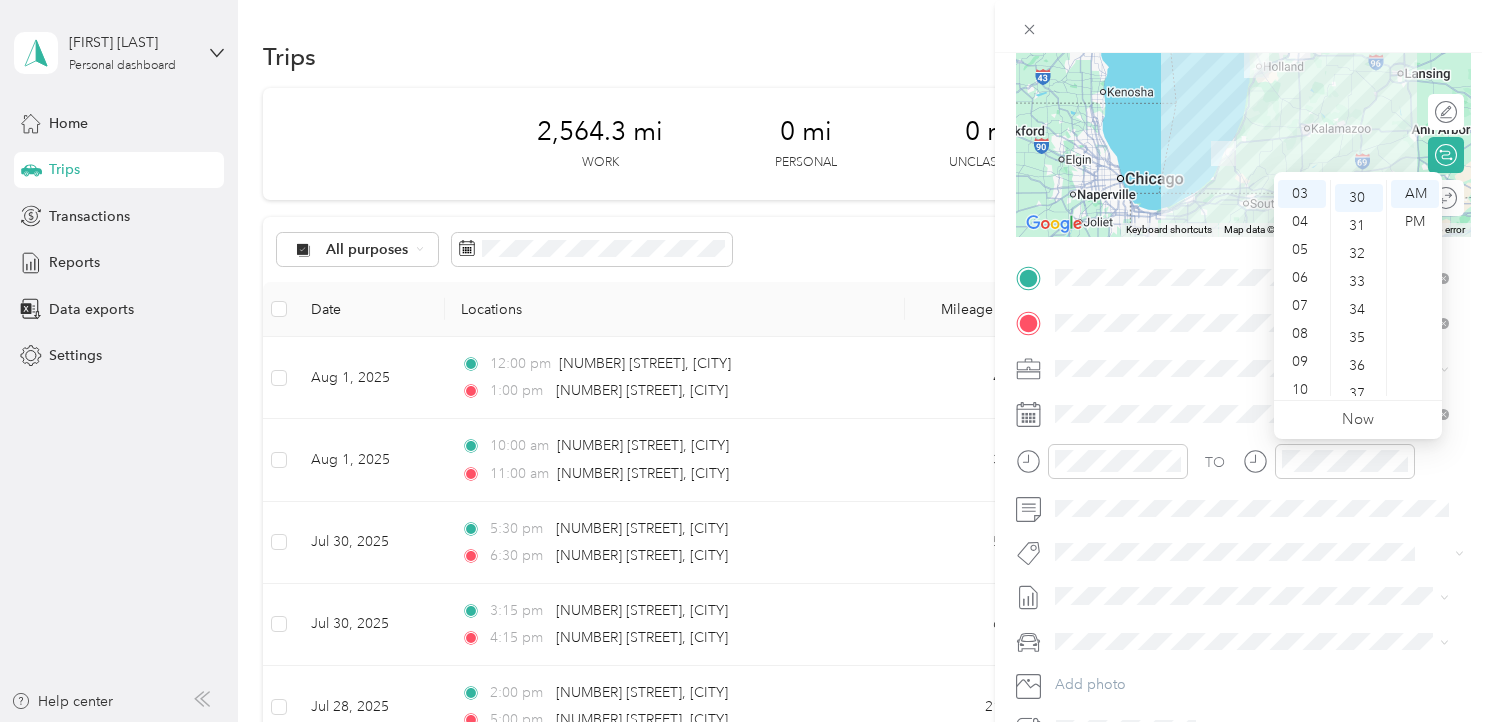 scroll, scrollTop: 840, scrollLeft: 0, axis: vertical 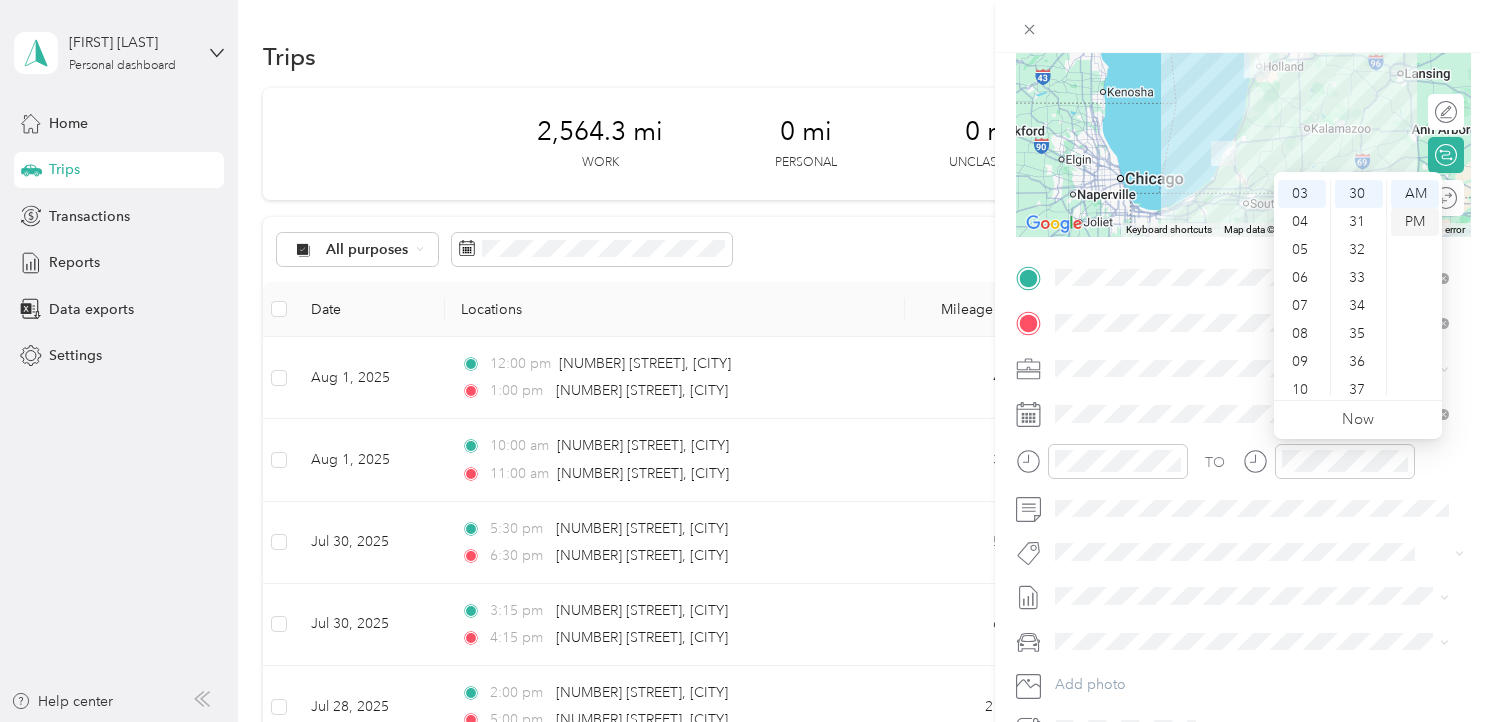 click on "PM" at bounding box center [1415, 222] 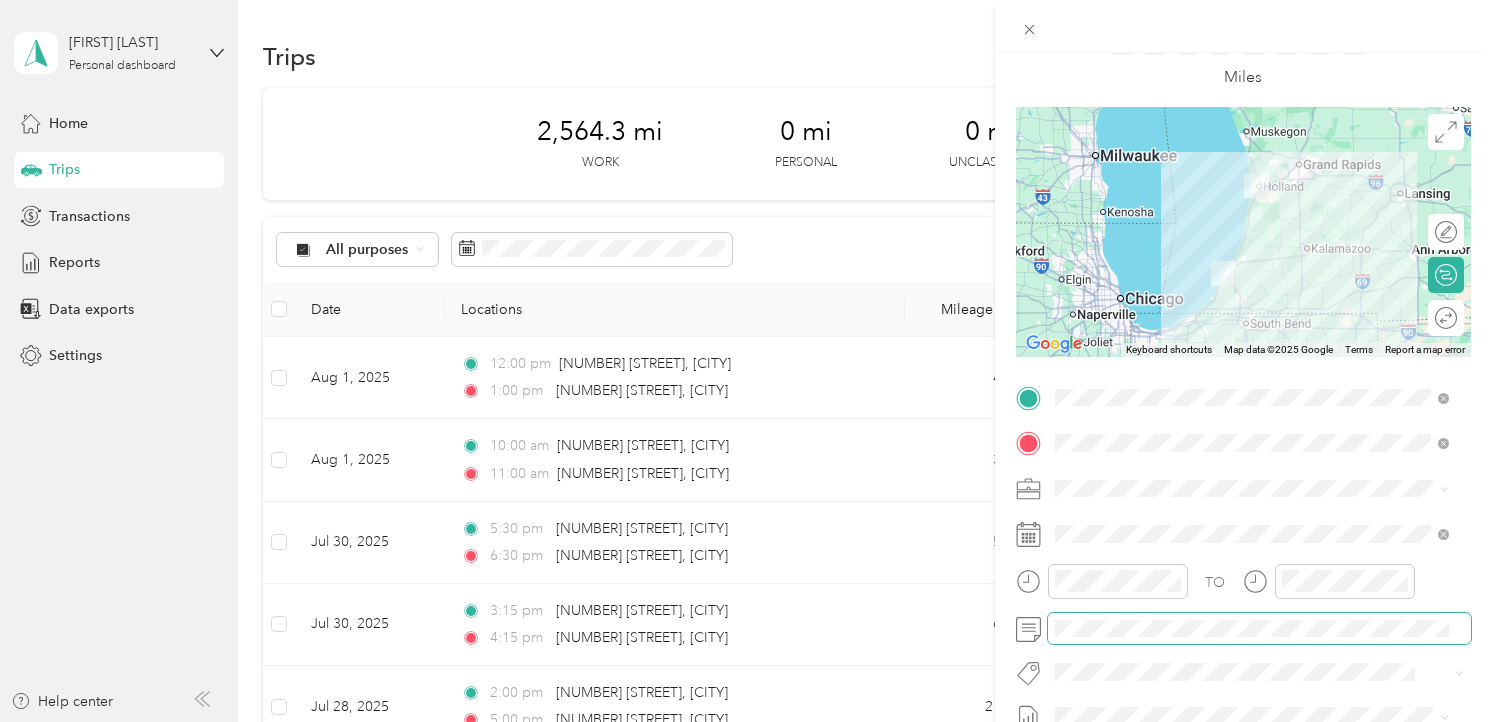 scroll, scrollTop: 0, scrollLeft: 0, axis: both 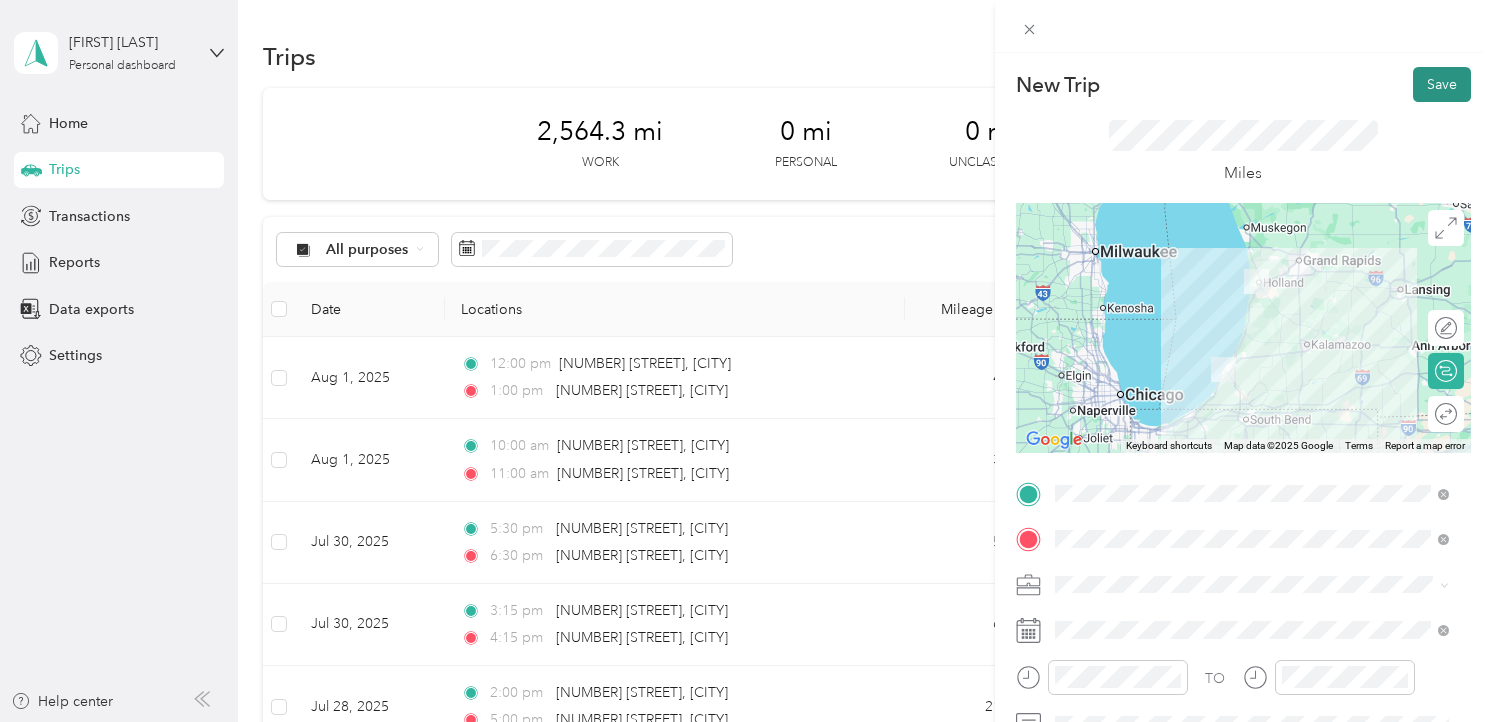 click on "Save" at bounding box center [1442, 84] 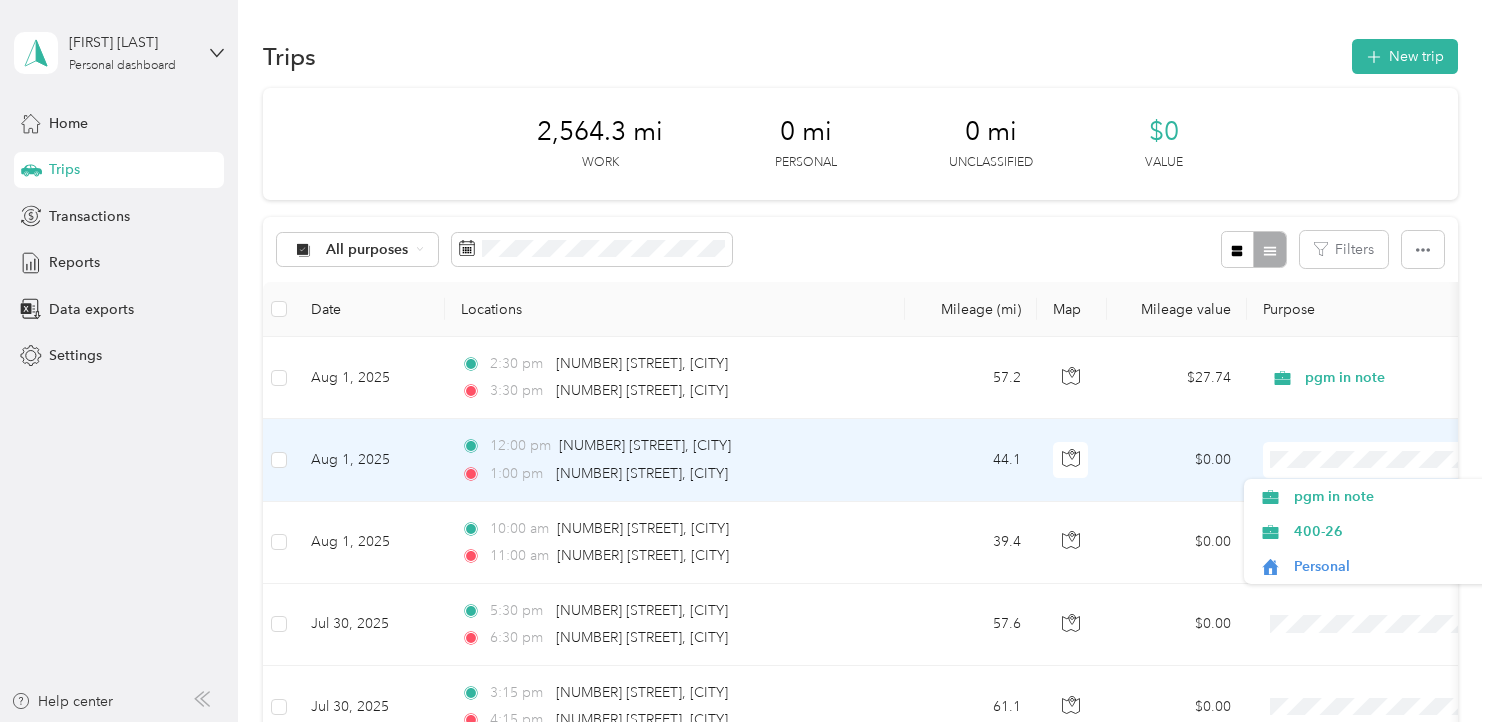 click at bounding box center [1387, 460] 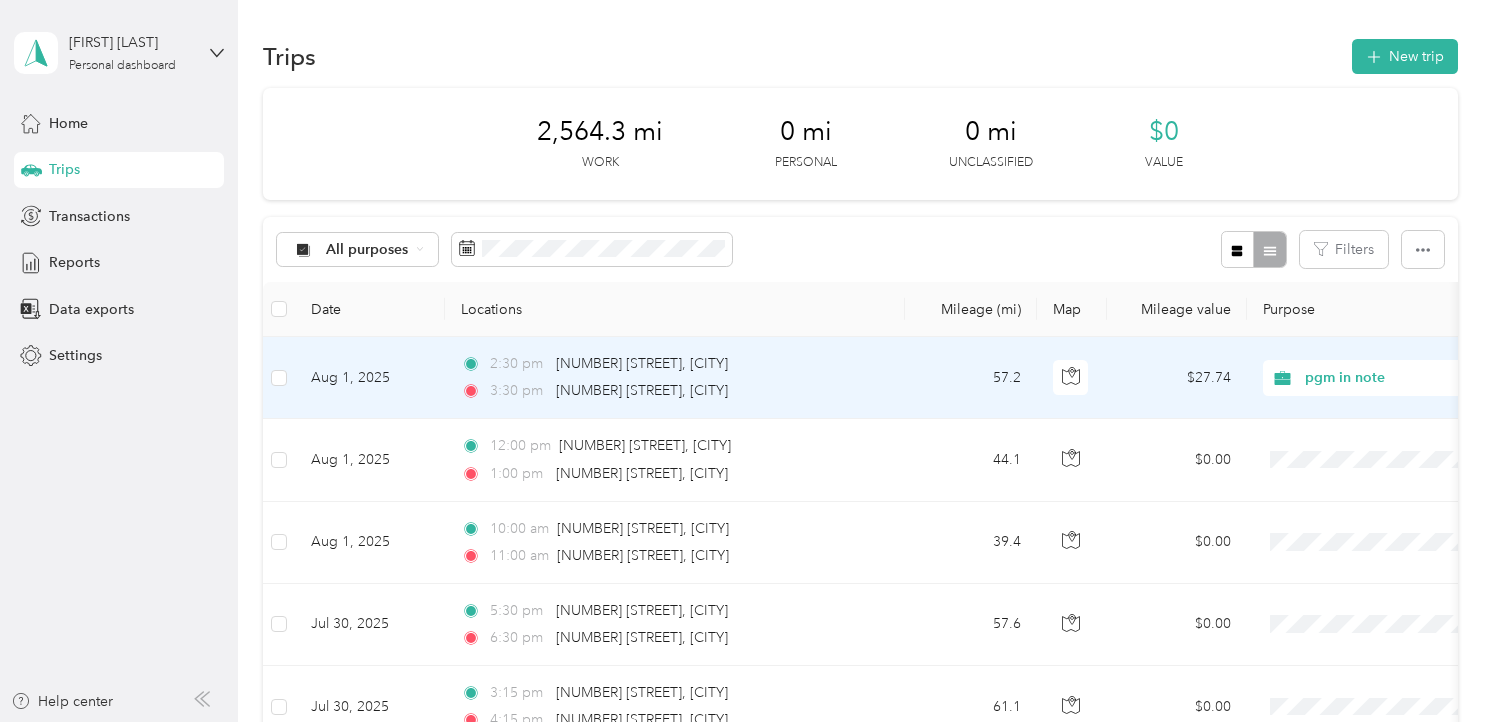 click on "pgm in note" at bounding box center (1396, 378) 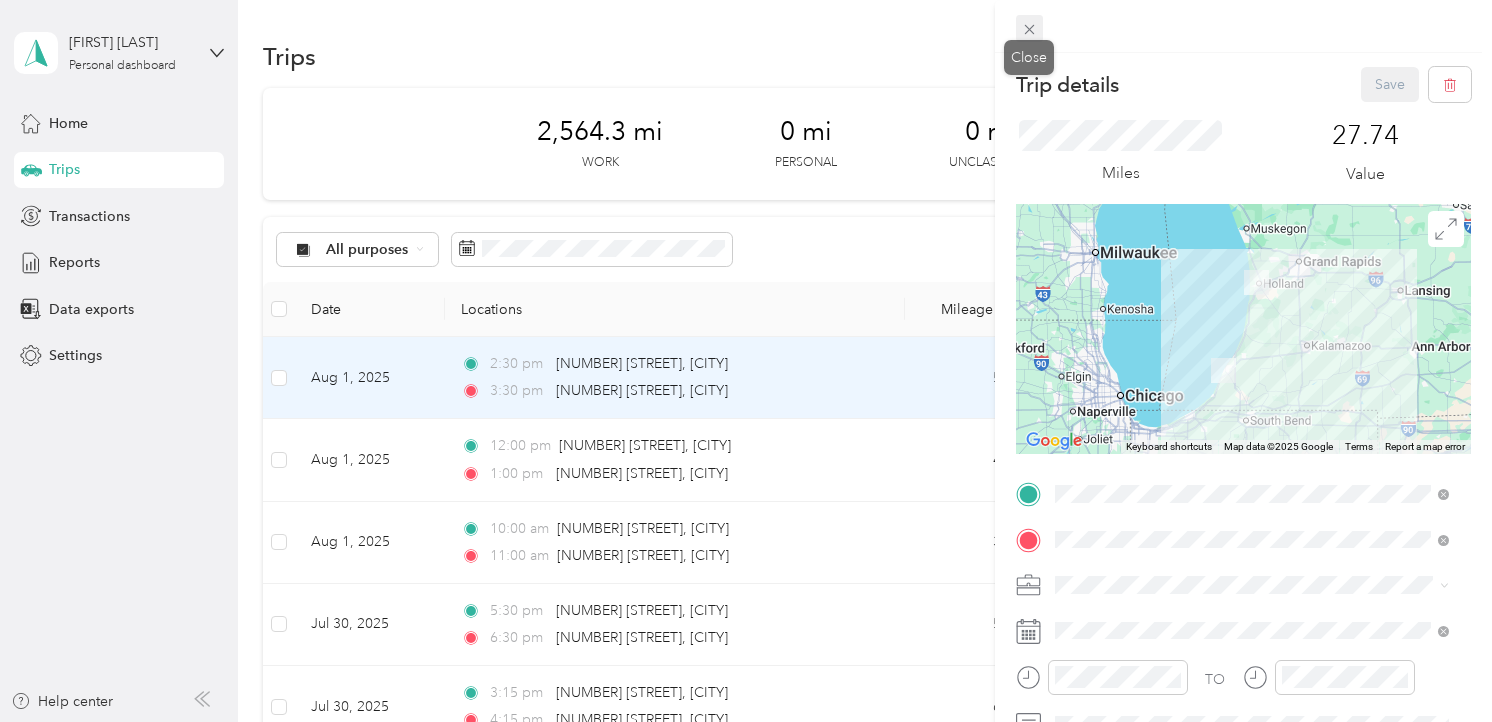 click 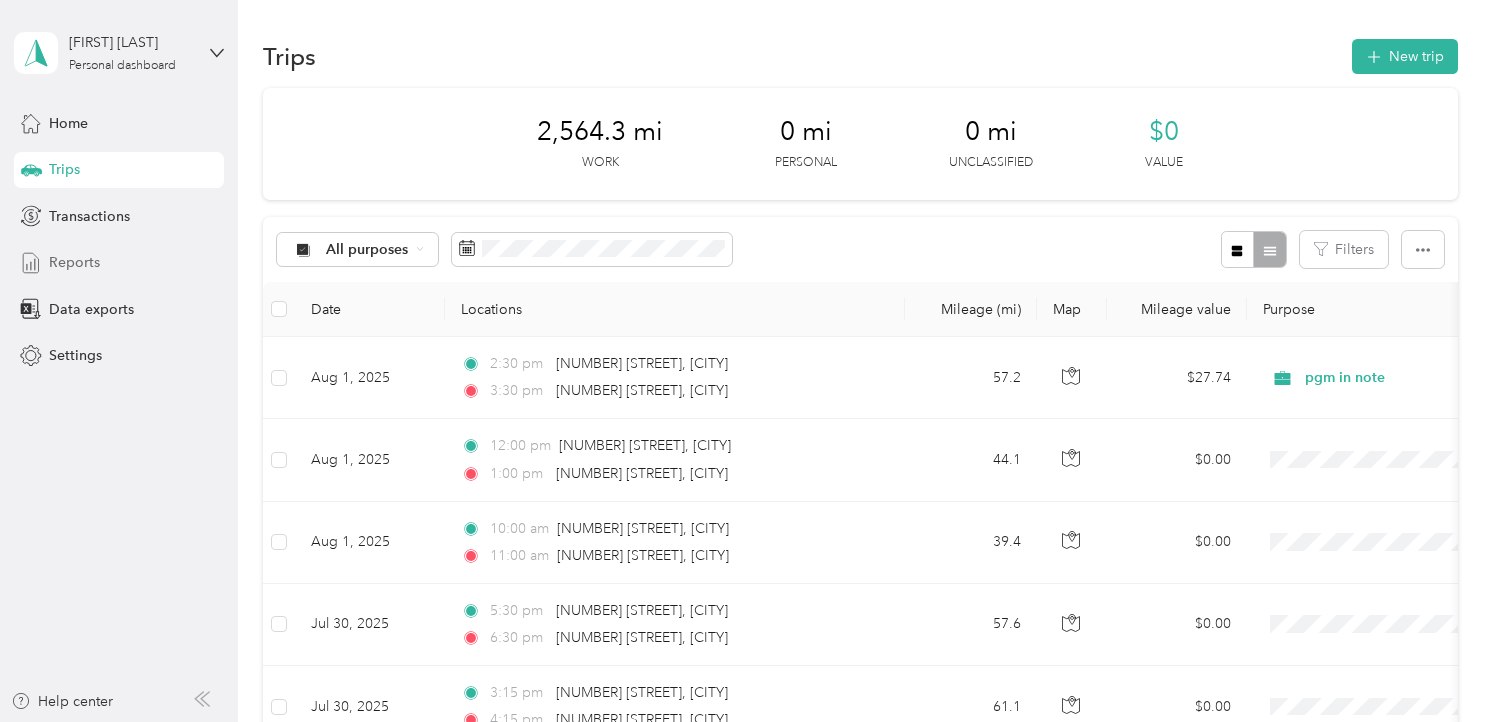 click on "Reports" at bounding box center [74, 262] 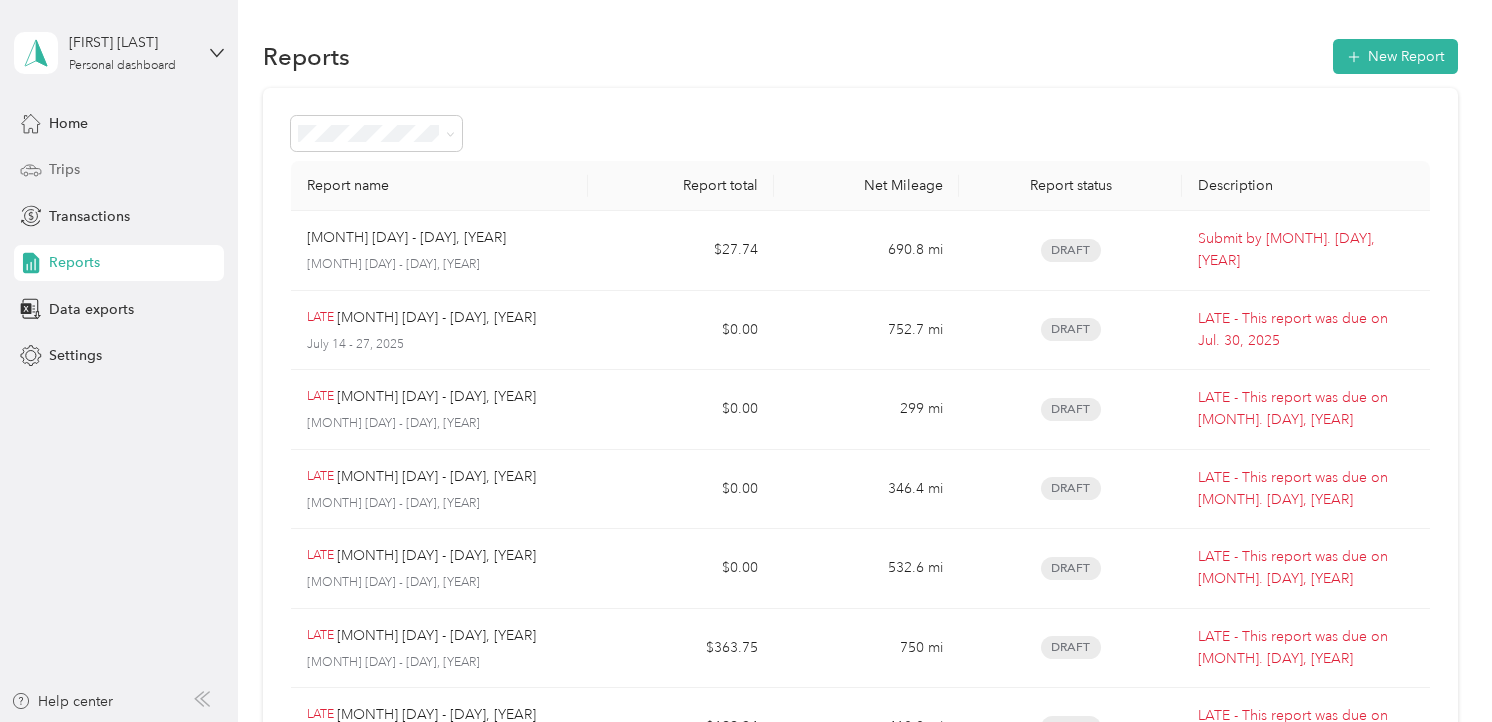 click on "Trips" at bounding box center (64, 169) 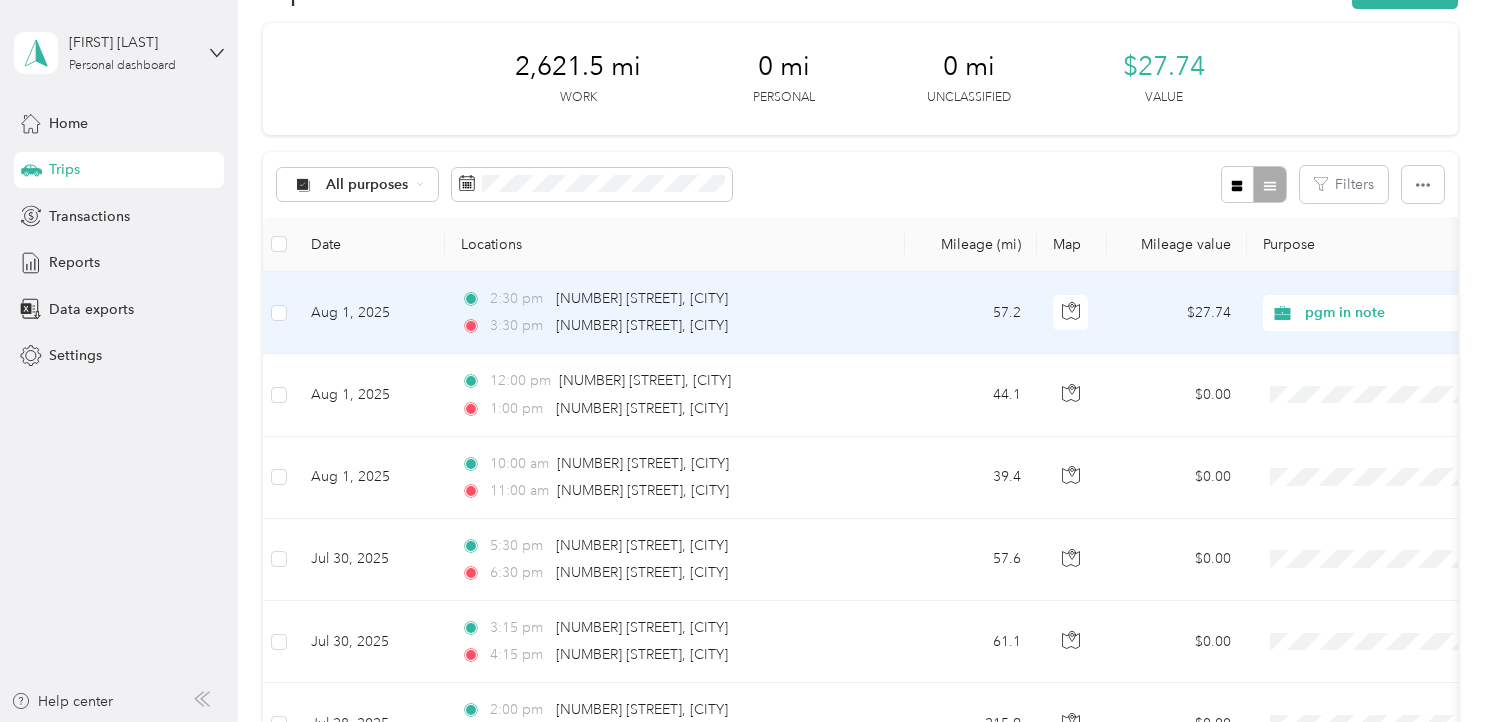 scroll, scrollTop: 100, scrollLeft: 0, axis: vertical 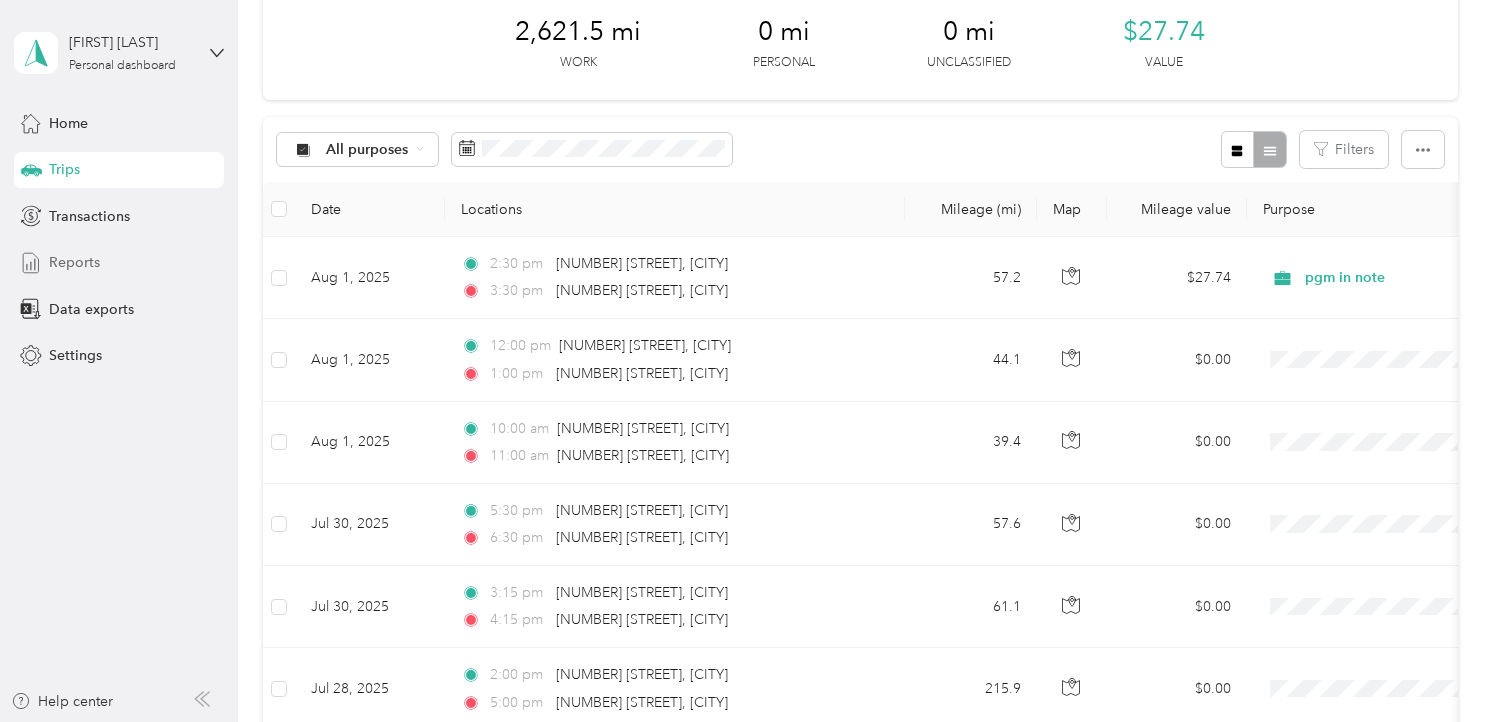 click on "Reports" at bounding box center (74, 262) 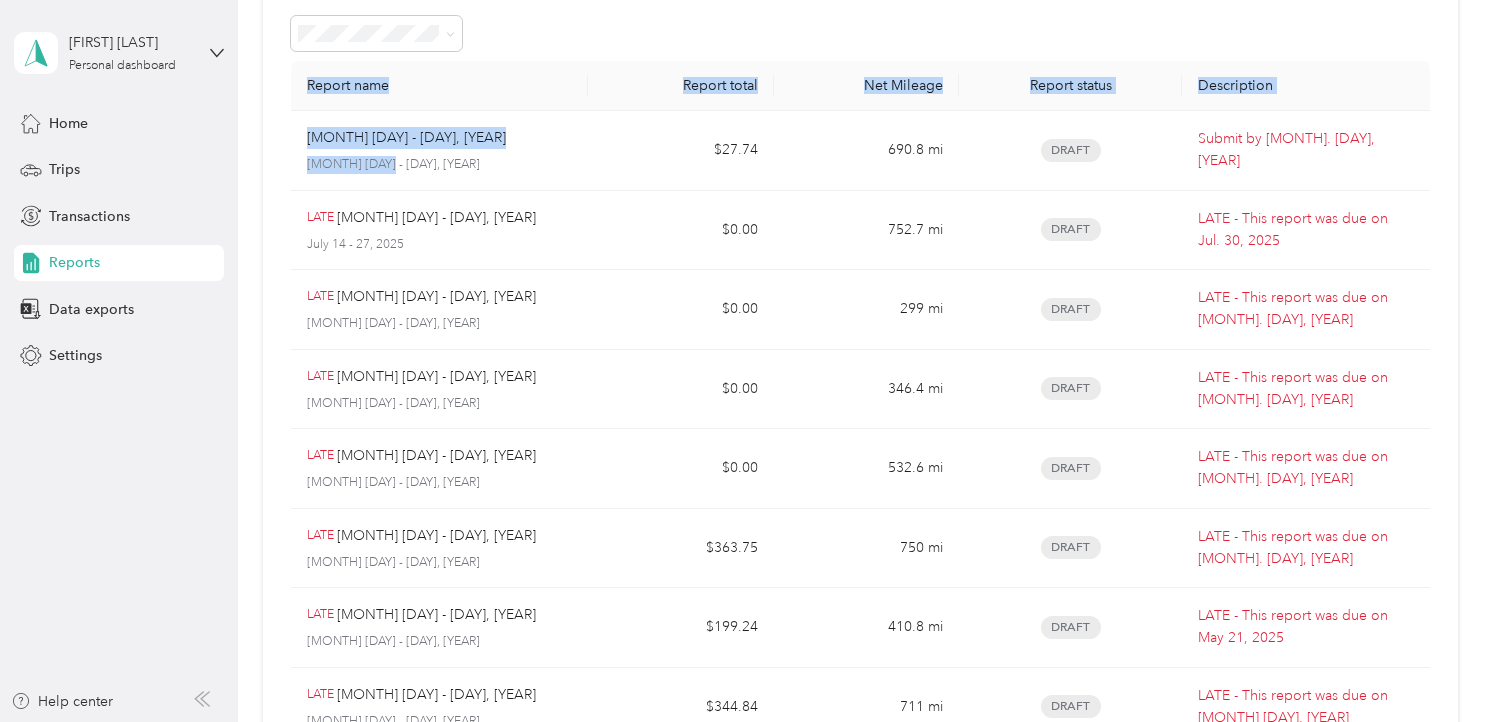 drag, startPoint x: 376, startPoint y: 156, endPoint x: 242, endPoint y: 159, distance: 134.03358 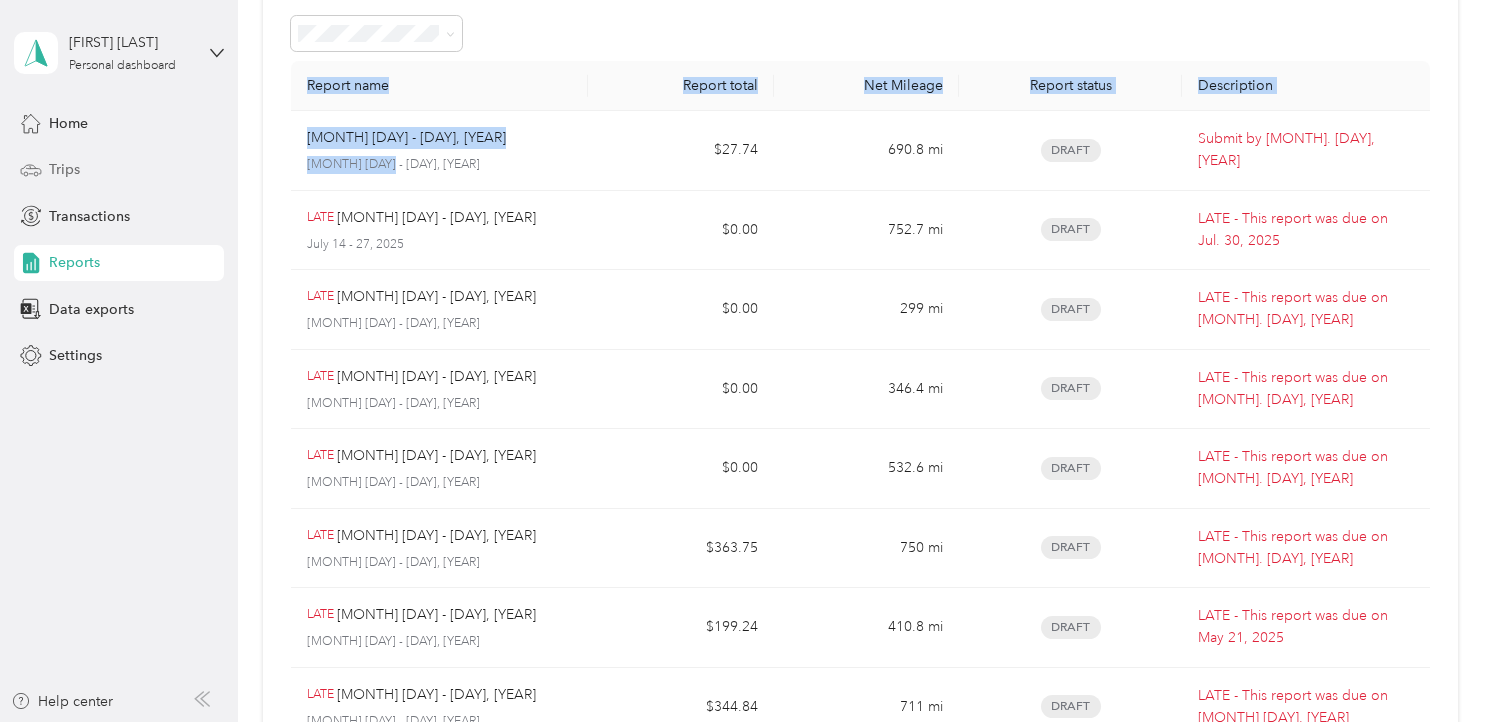 click on "Trips" at bounding box center [64, 169] 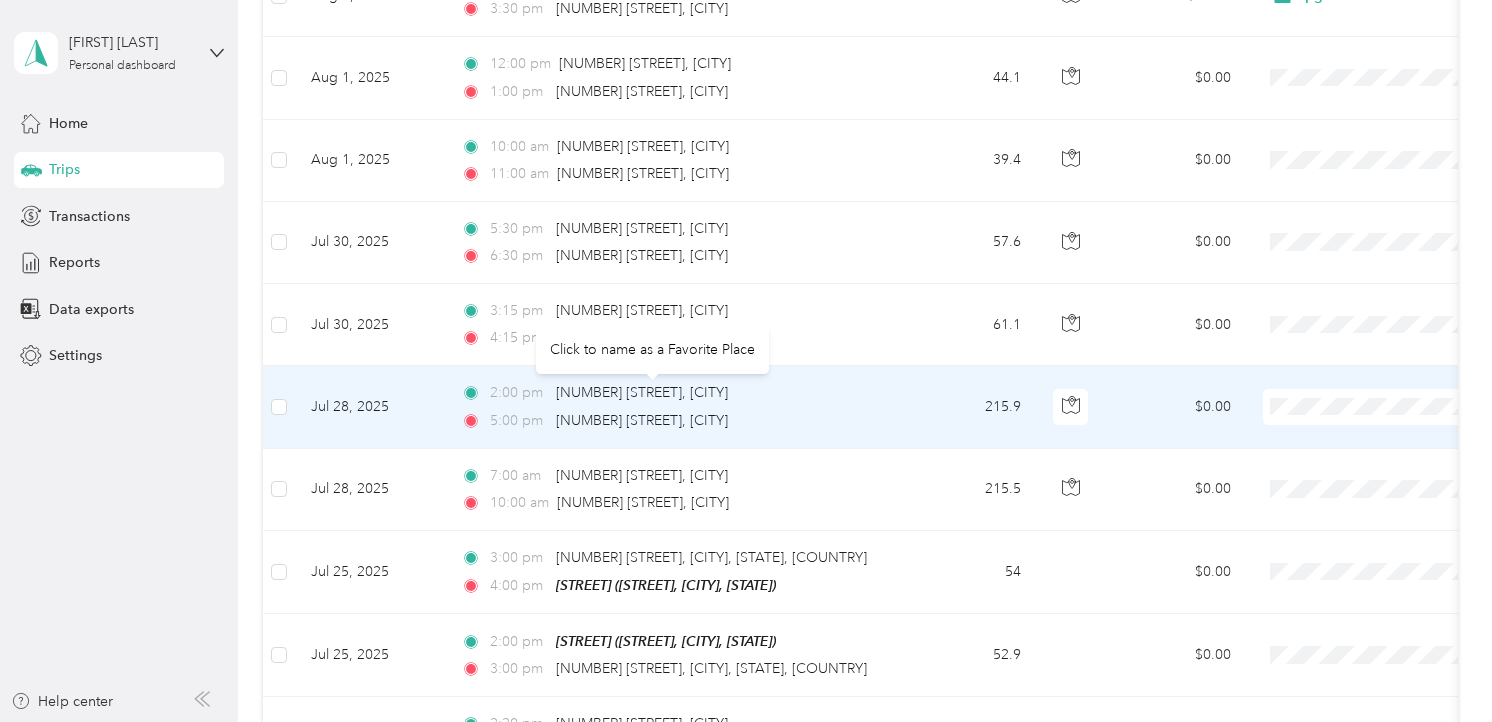 scroll, scrollTop: 400, scrollLeft: 0, axis: vertical 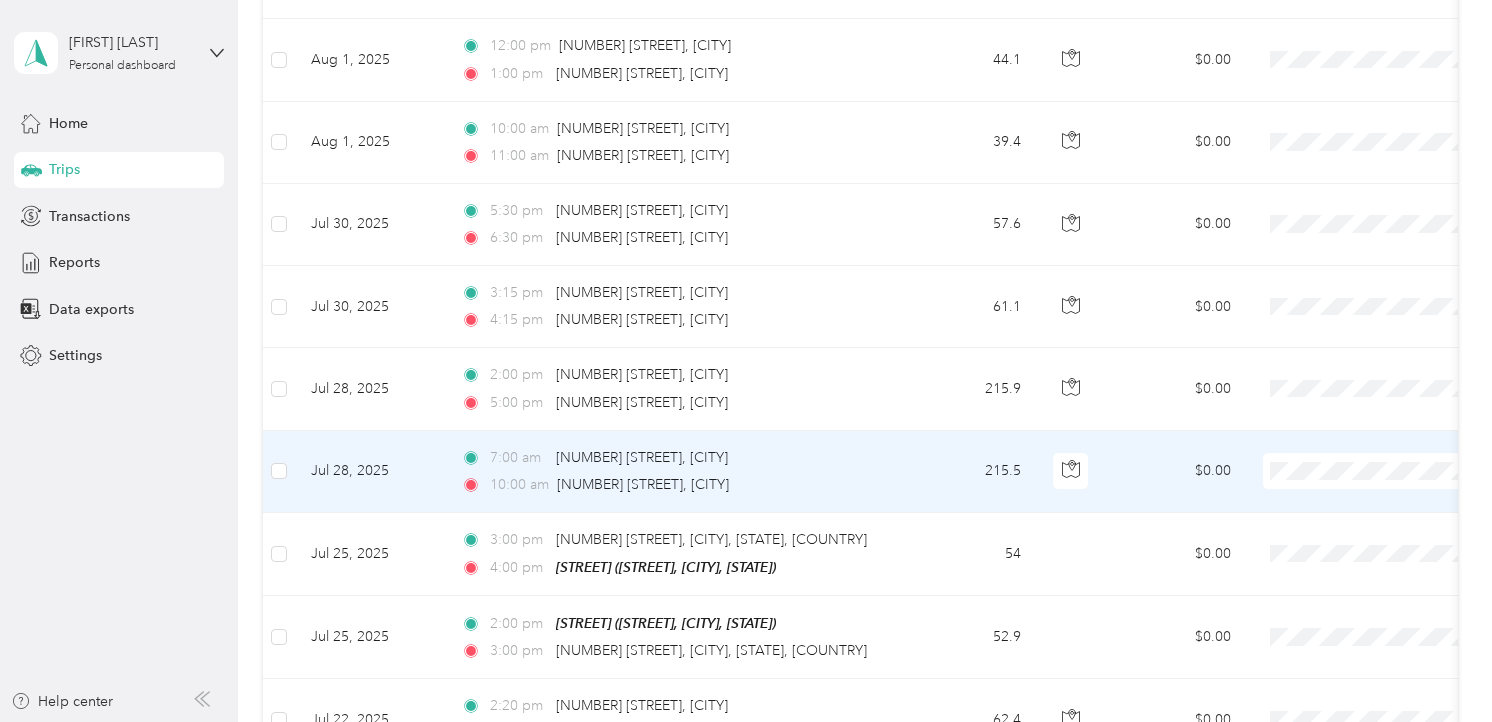 click on "pgm in note" at bounding box center [1386, 506] 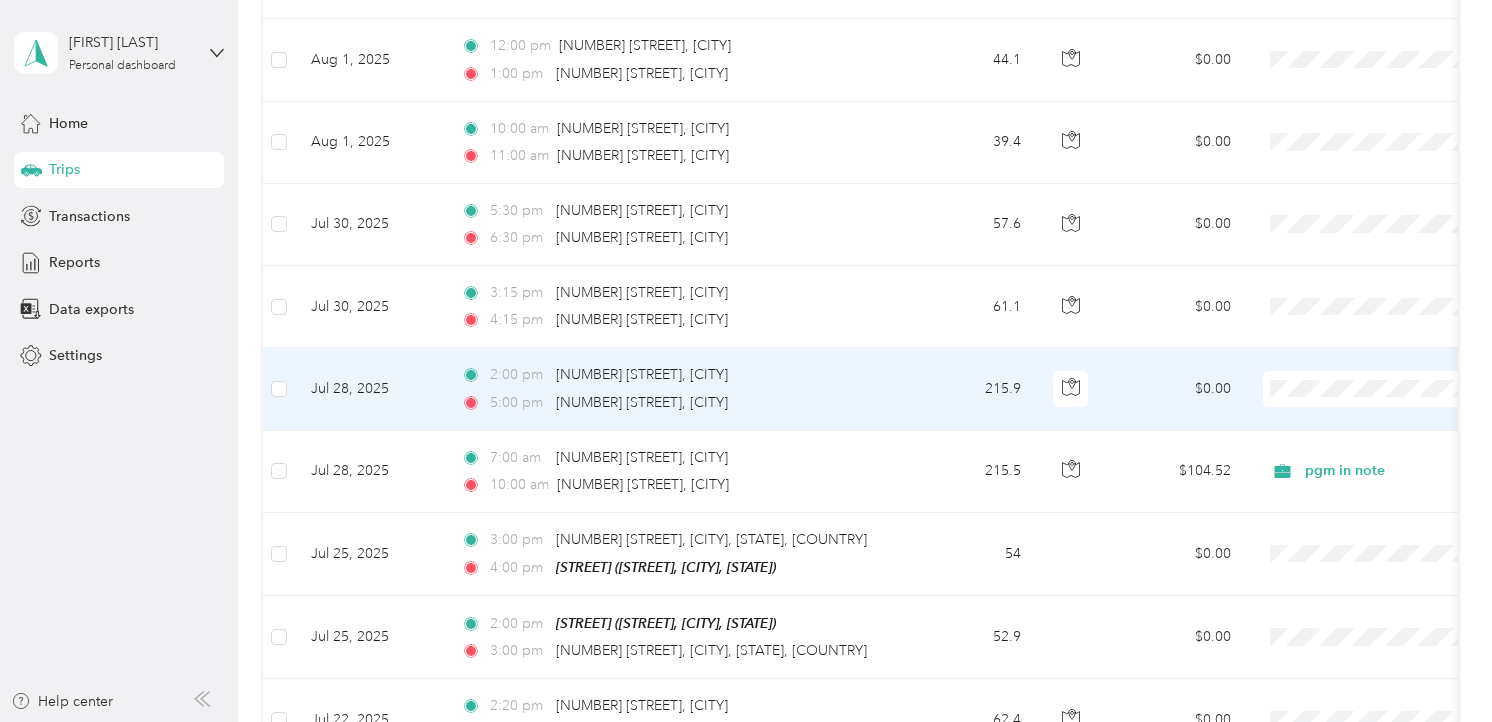 click on "pgm in note" at bounding box center (1368, 424) 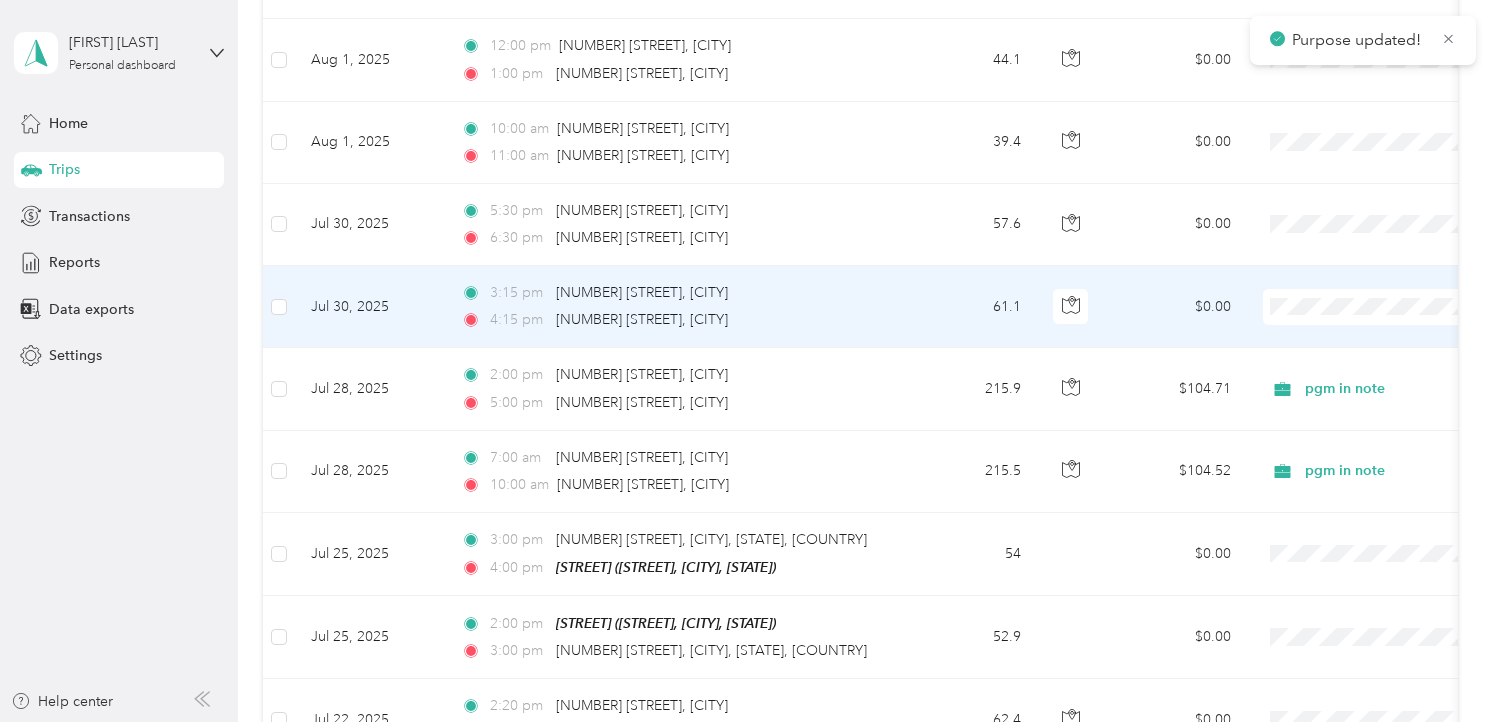 click on "pgm in note" at bounding box center [1368, 342] 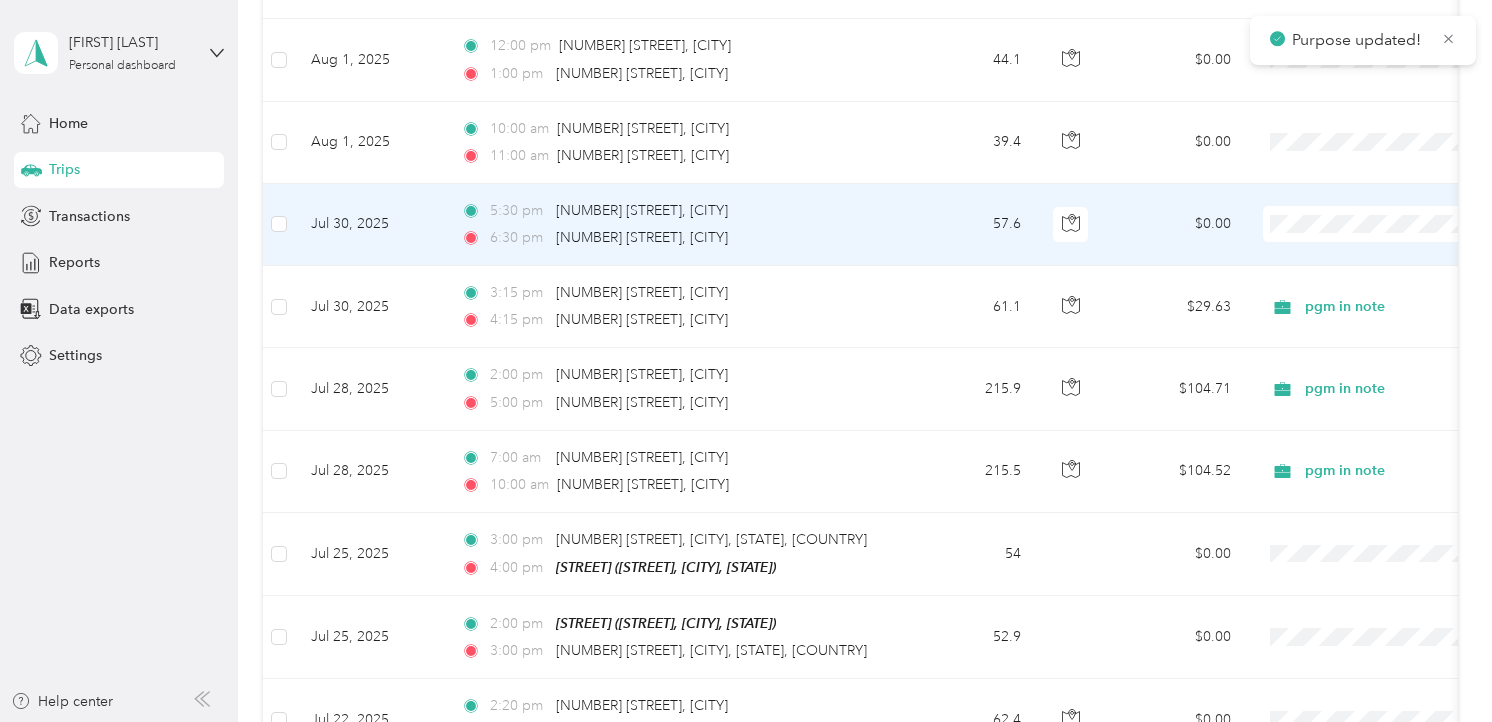 click on "pgm in note" at bounding box center (1386, 260) 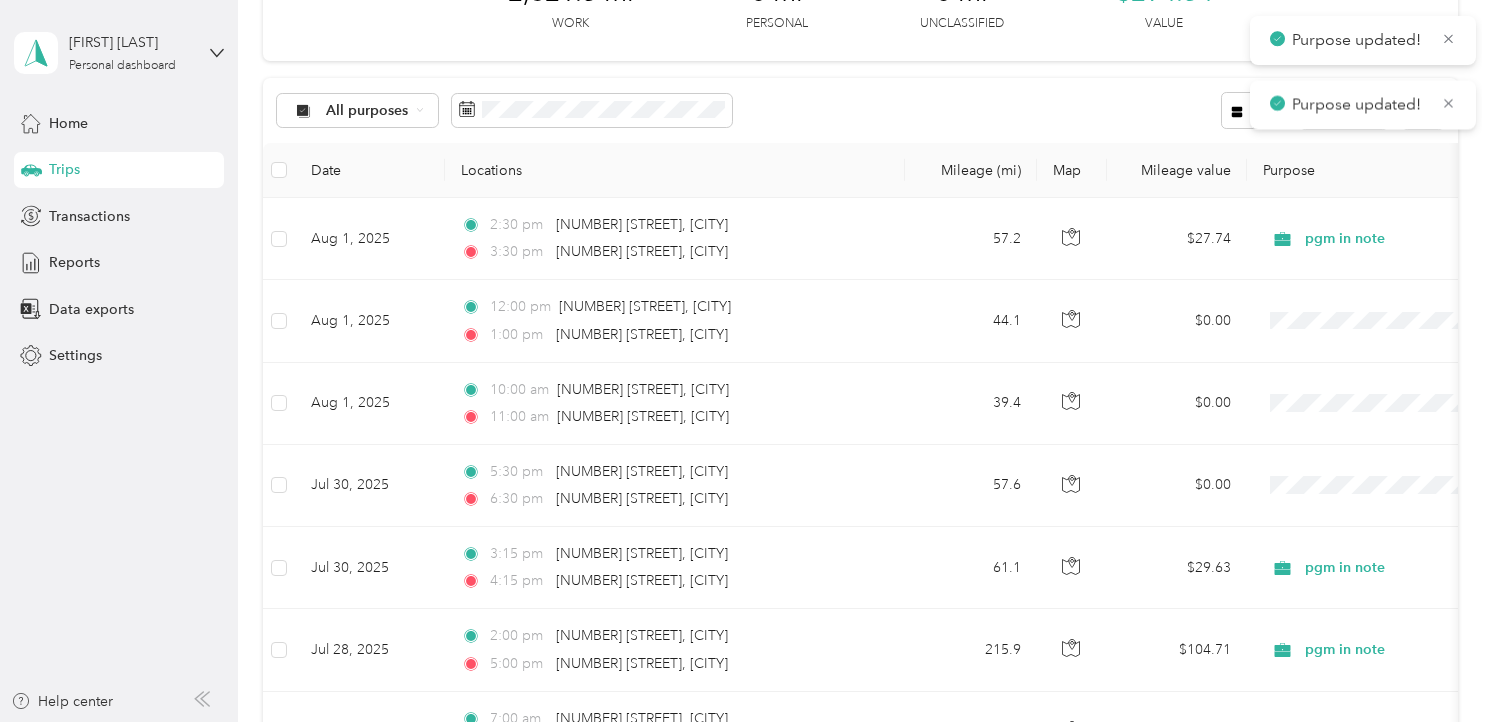 scroll, scrollTop: 97, scrollLeft: 0, axis: vertical 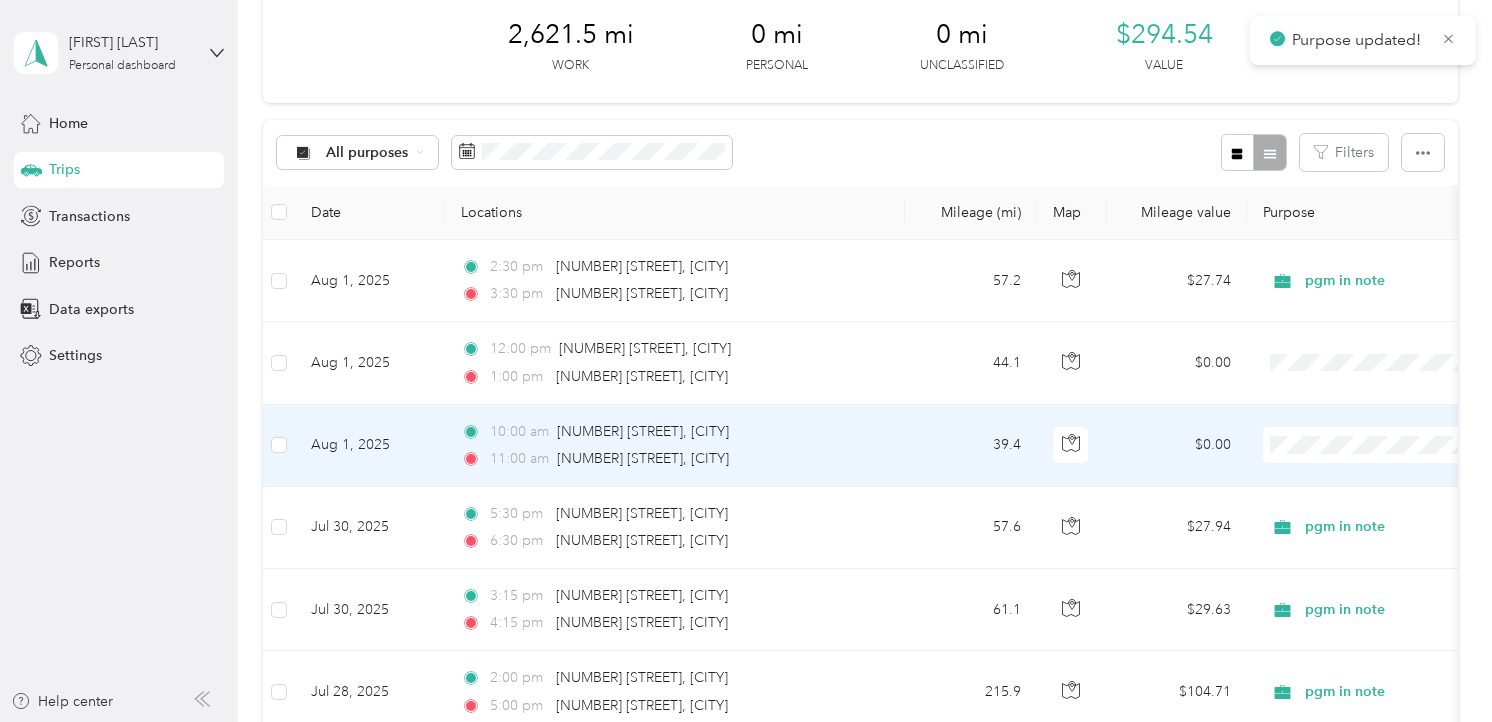 click on "pgm in note" at bounding box center [1386, 481] 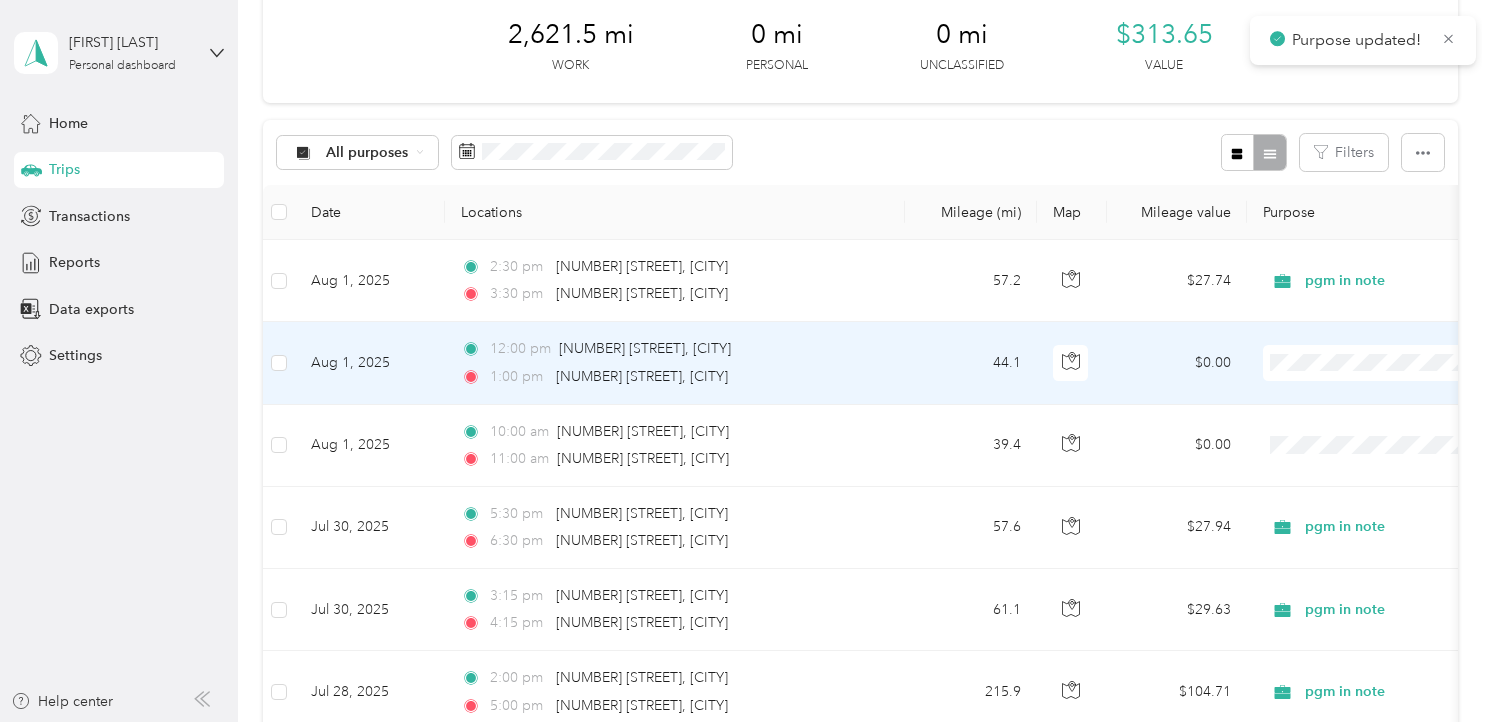 click on "pgm in note" at bounding box center [1368, 398] 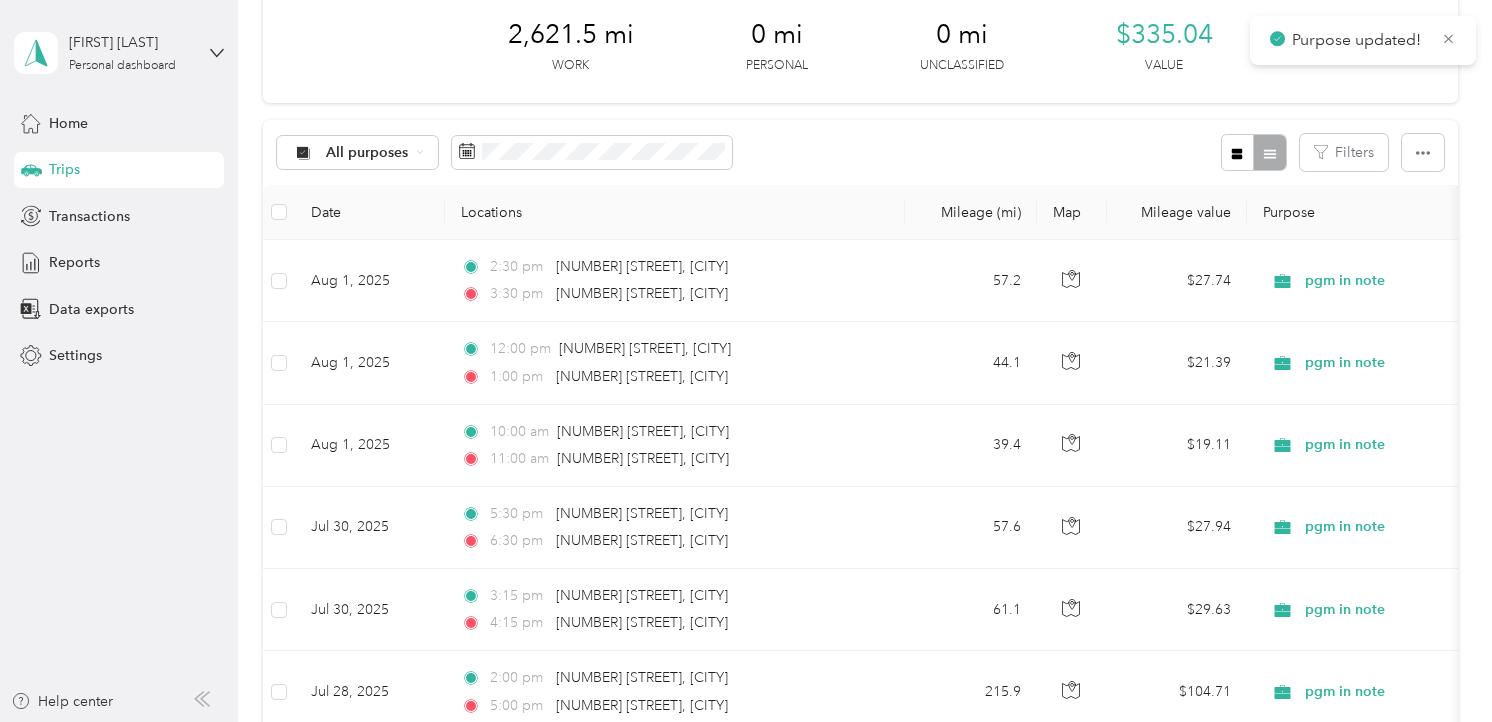 click on "Trips New trip [NUMBER]   mi Work [NUMBER]   mi Personal [NUMBER]   mi Unclassified [PRICE] Value All purposes Filters Date Locations Mileage (mi) Map Mileage value Purpose Track Method Report                     [MONTH] [DAY], [YEAR] [TIME] [NUMBER] [STREET], [CITY] [TIME] [NUMBER] [STREET], [CITY] [NUMBER] [PRICE] pgm in note Manual [MONTH] [DAY] - [DAY], [YEAR] [MONTH] [DAY], [YEAR] [TIME] [NUMBER] [STREET], [CITY] [TIME] [NUMBER] [STREET], [CITY] [NUMBER] [PRICE] pgm in note Manual [MONTH] [DAY] - [DAY], [YEAR] [MONTH] [DAY], [YEAR] [TIME] [NUMBER] [STREET], [CITY] [TIME] [NUMBER] [STREET], [CITY] [NUMBER] [PRICE] pgm in note Manual [MONTH] [DAY] - [DAY], [YEAR] [MONTH] [DAY], [YEAR] [TIME] [NUMBER] [STREET], [CITY] [TIME] [NUMBER] [STREET], [CITY] [NUMBER] [PRICE] pgm in note Manual [MONTH] [DAY] - [DAY], [YEAR] [MONTH] [DAY], [YEAR] [TIME] [NUMBER] [STREET], [CITY] [TIME] [NUMBER] [STREET], [CITY] [NUMBER] [PRICE] pgm in note Manual [MONTH] [DAY] - [DAY], [YEAR] [MONTH] [DAY], [YEAR] [TIME] [NUMBER] [STREET], [CITY] [TIME] [NUMBER] [STREET], [CITY] [NUMBER] [PRICE]" at bounding box center (860, 1225) 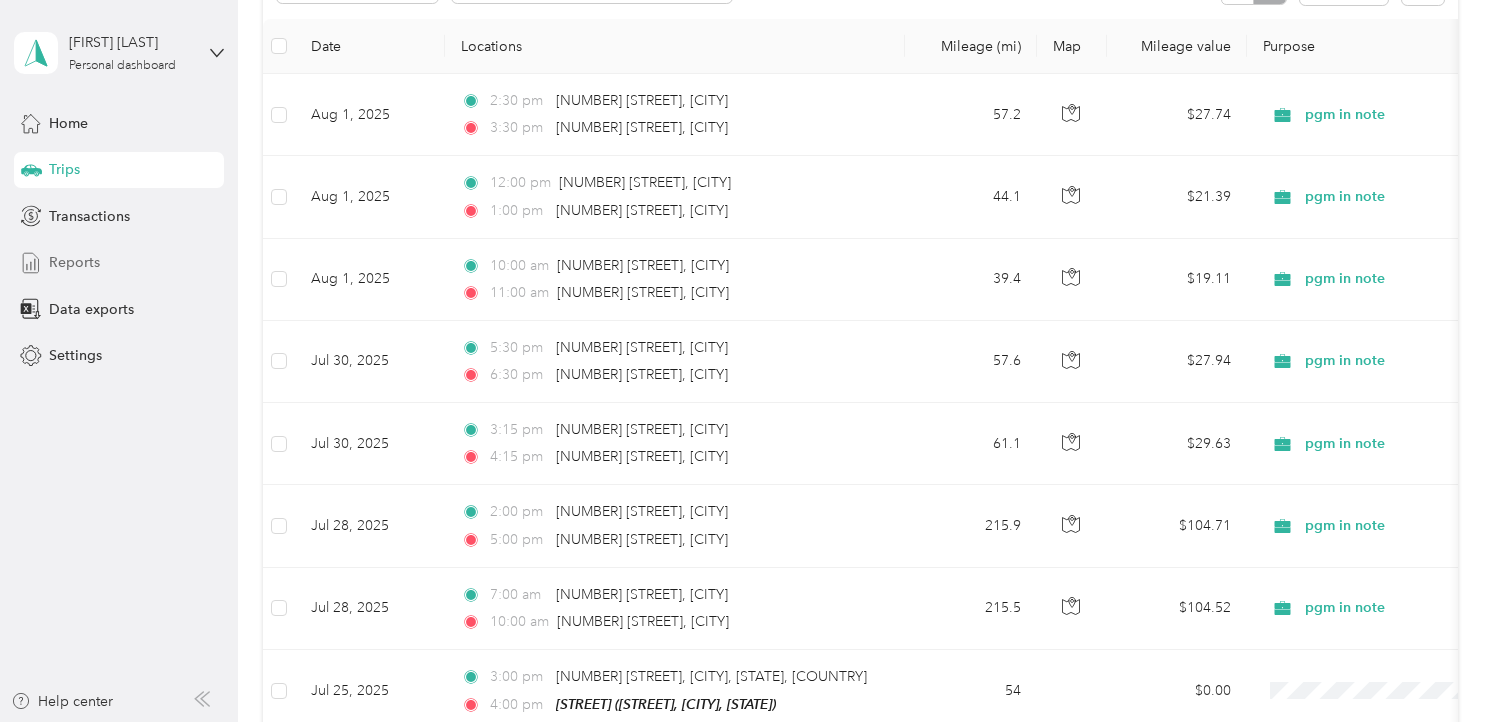 scroll, scrollTop: 0, scrollLeft: 0, axis: both 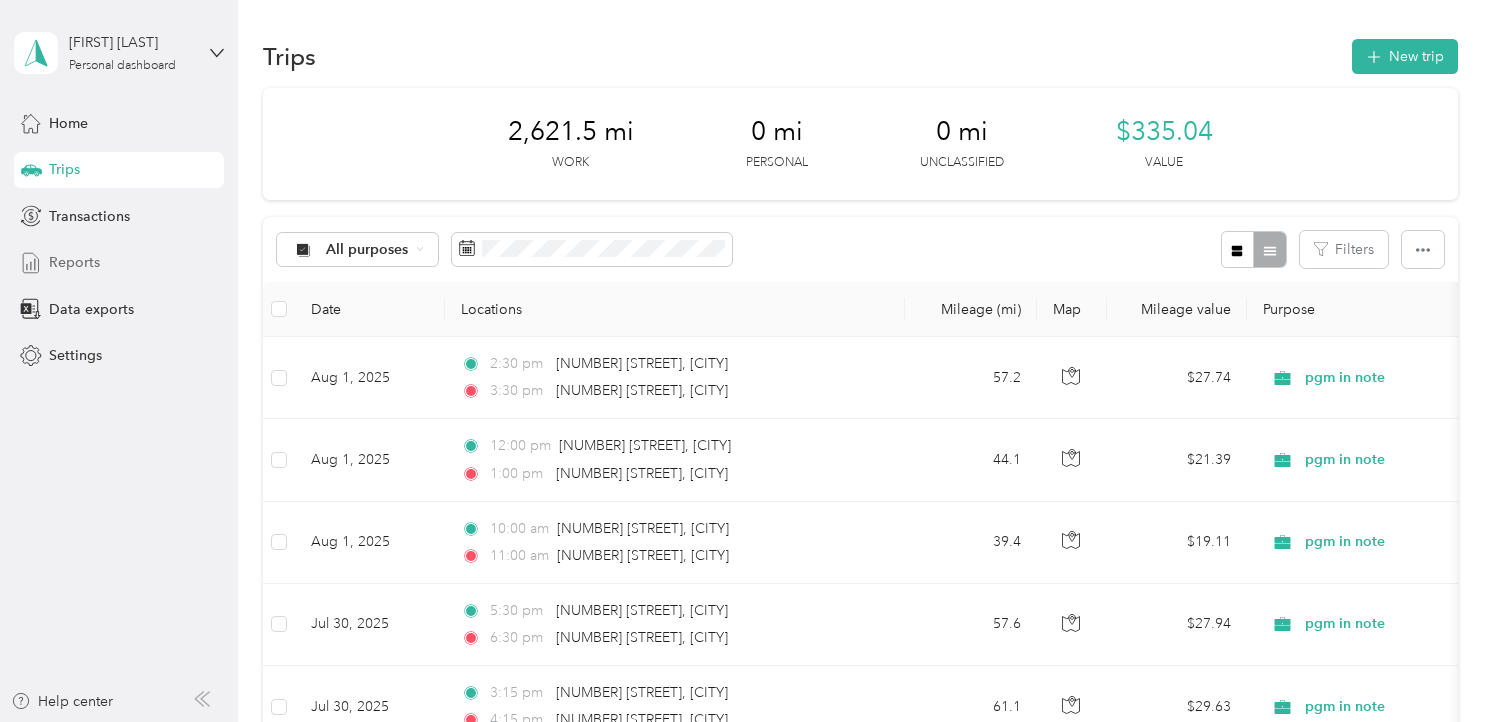click on "Reports" at bounding box center (119, 263) 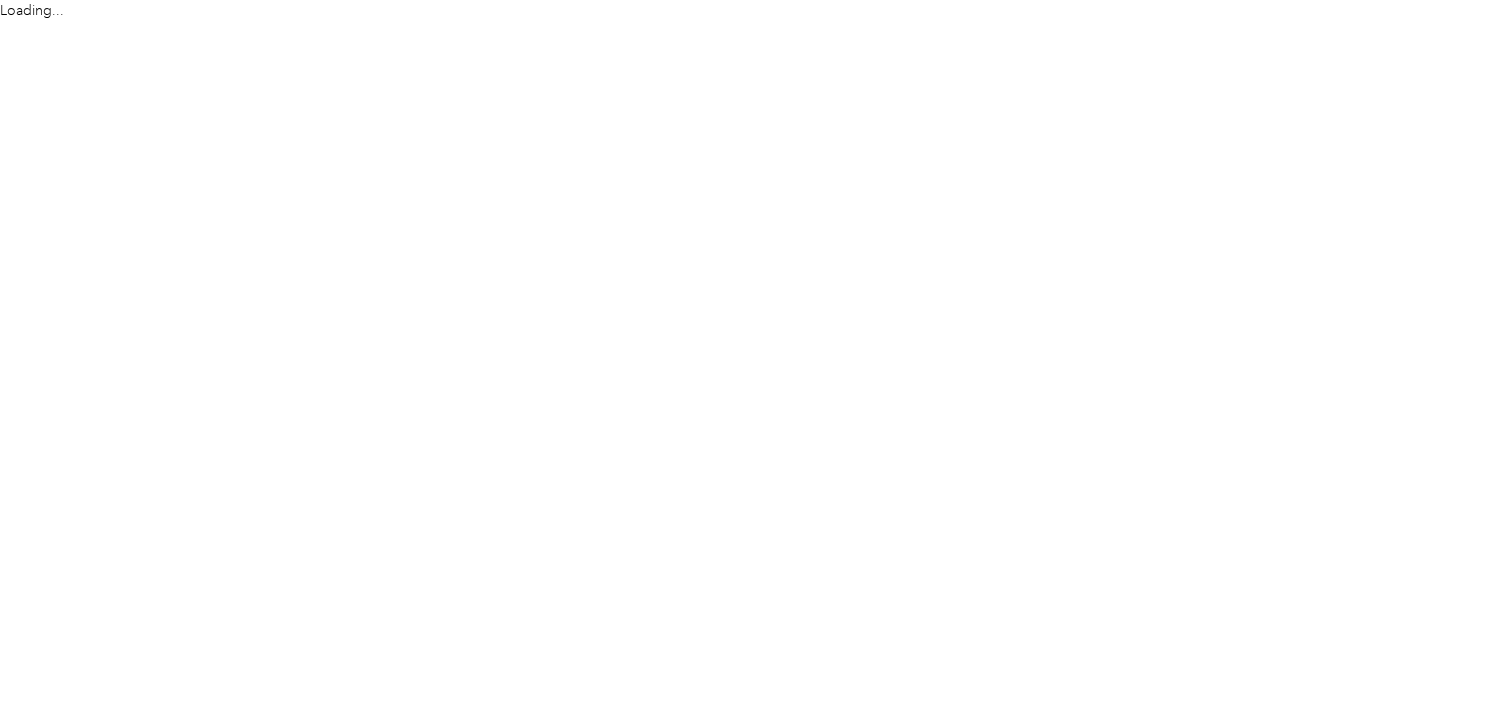 scroll, scrollTop: 0, scrollLeft: 0, axis: both 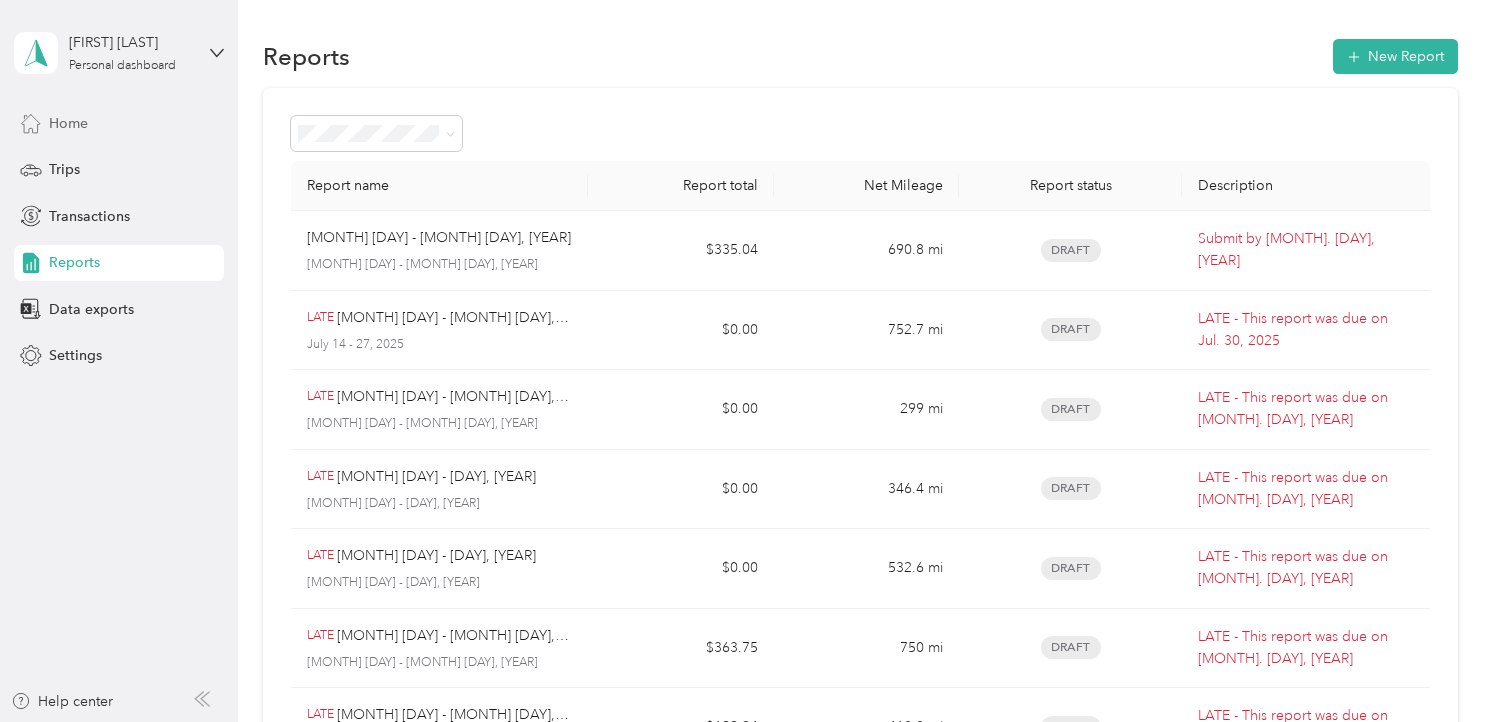 click on "Home" at bounding box center (68, 123) 